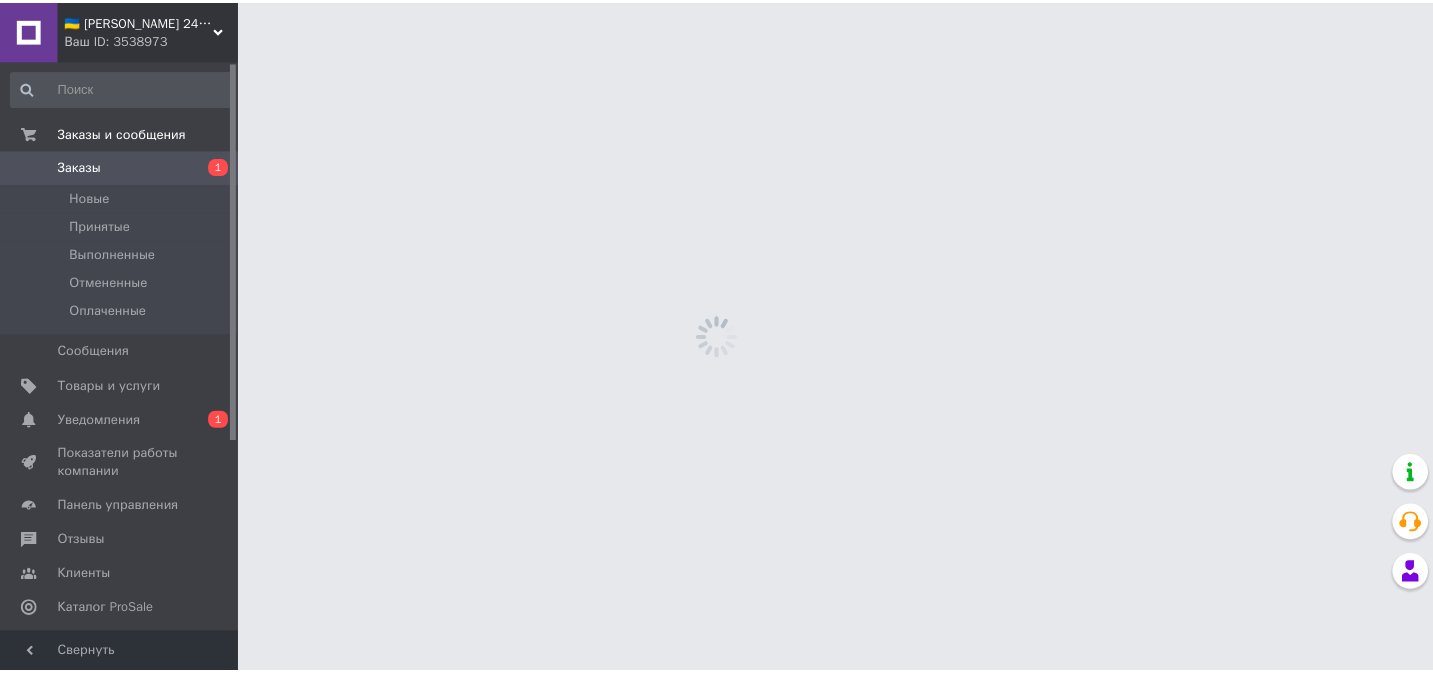 scroll, scrollTop: 0, scrollLeft: 0, axis: both 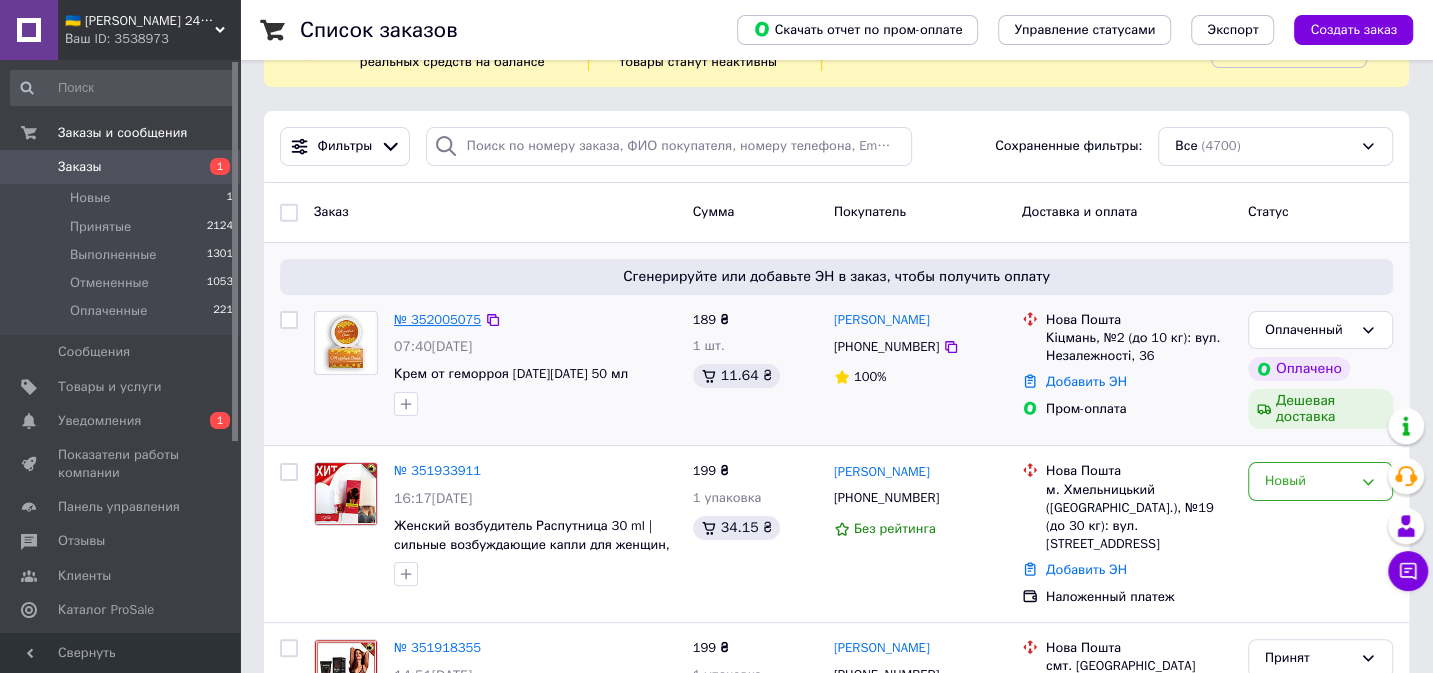 click on "№ 352005075" at bounding box center [437, 319] 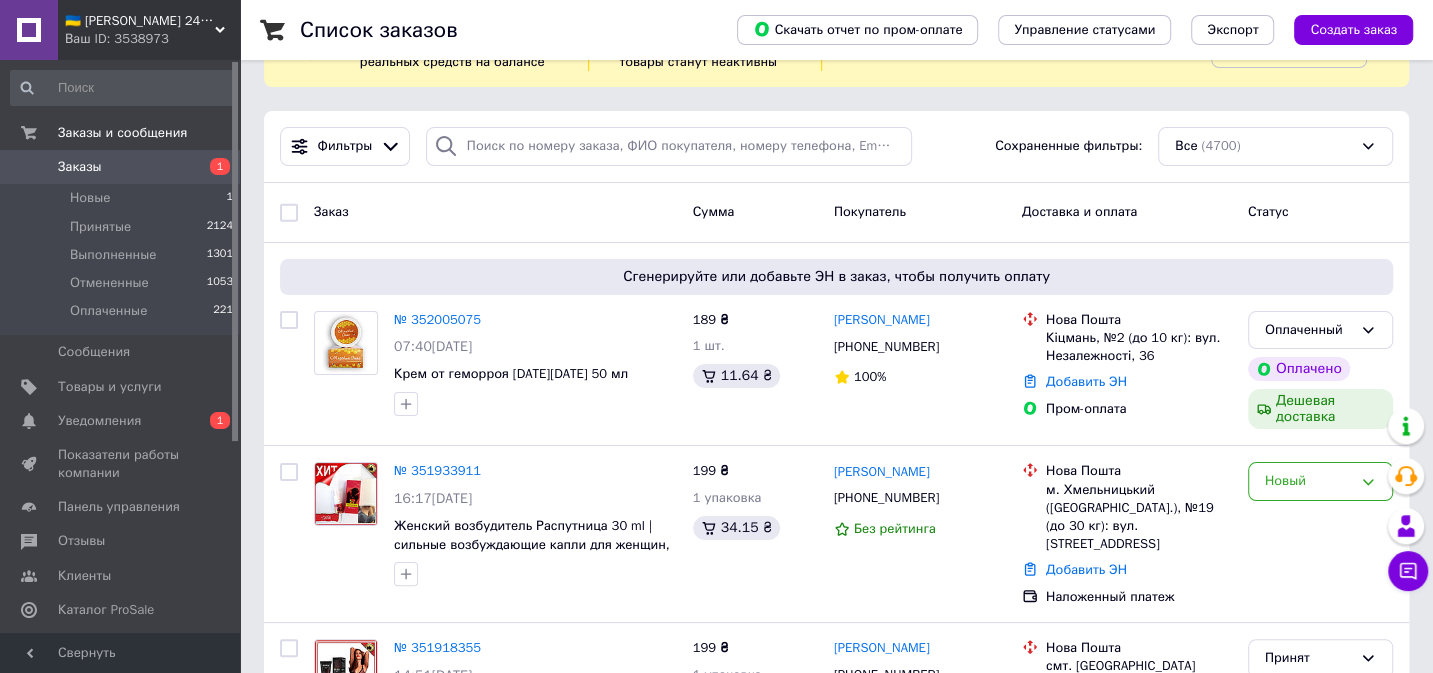 scroll, scrollTop: 0, scrollLeft: 0, axis: both 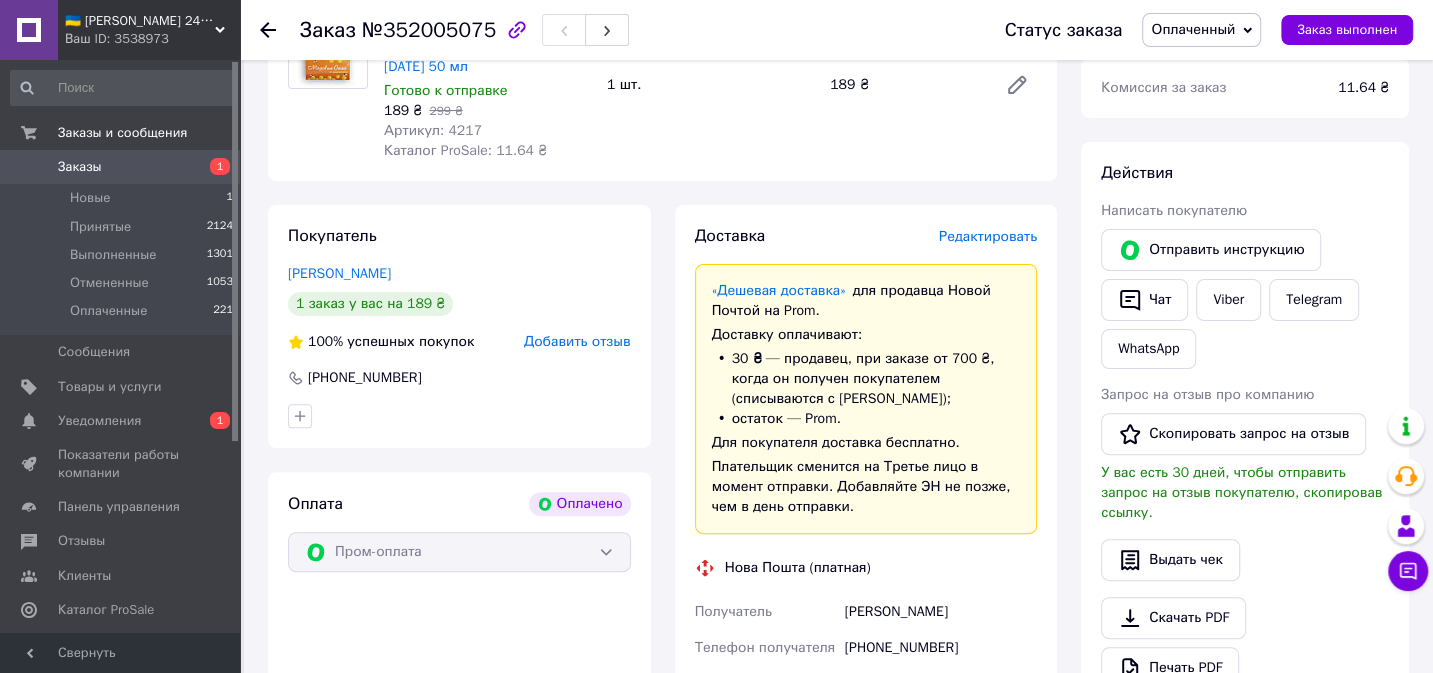 click on "Редактировать" at bounding box center [988, 236] 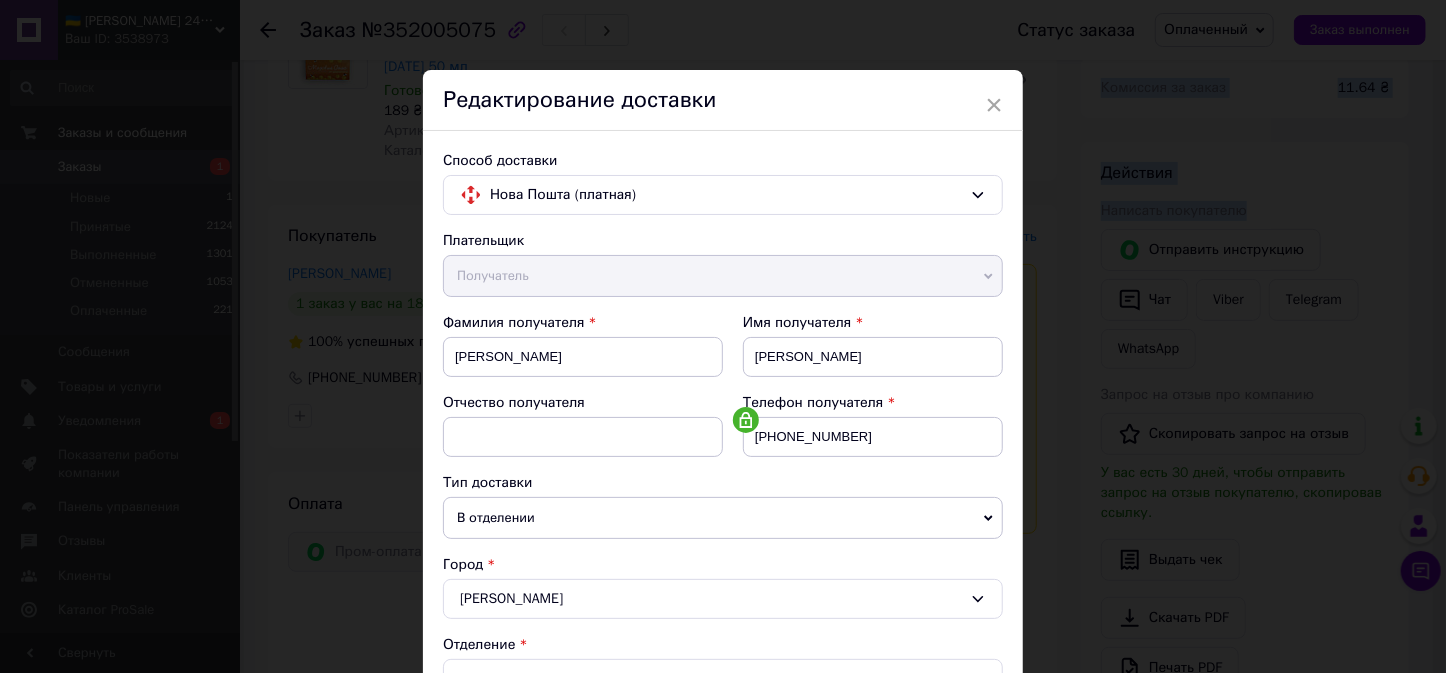 drag, startPoint x: 1440, startPoint y: 104, endPoint x: 1446, endPoint y: 206, distance: 102.176315 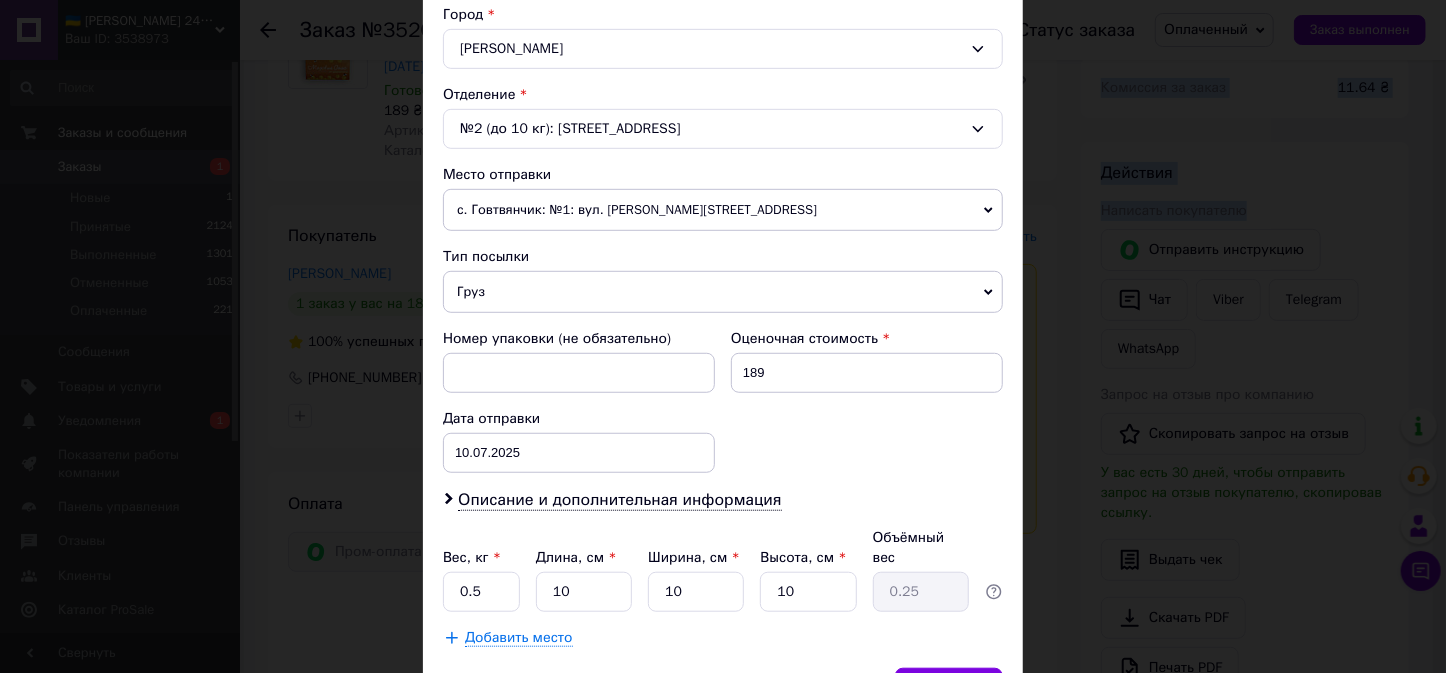 scroll, scrollTop: 652, scrollLeft: 0, axis: vertical 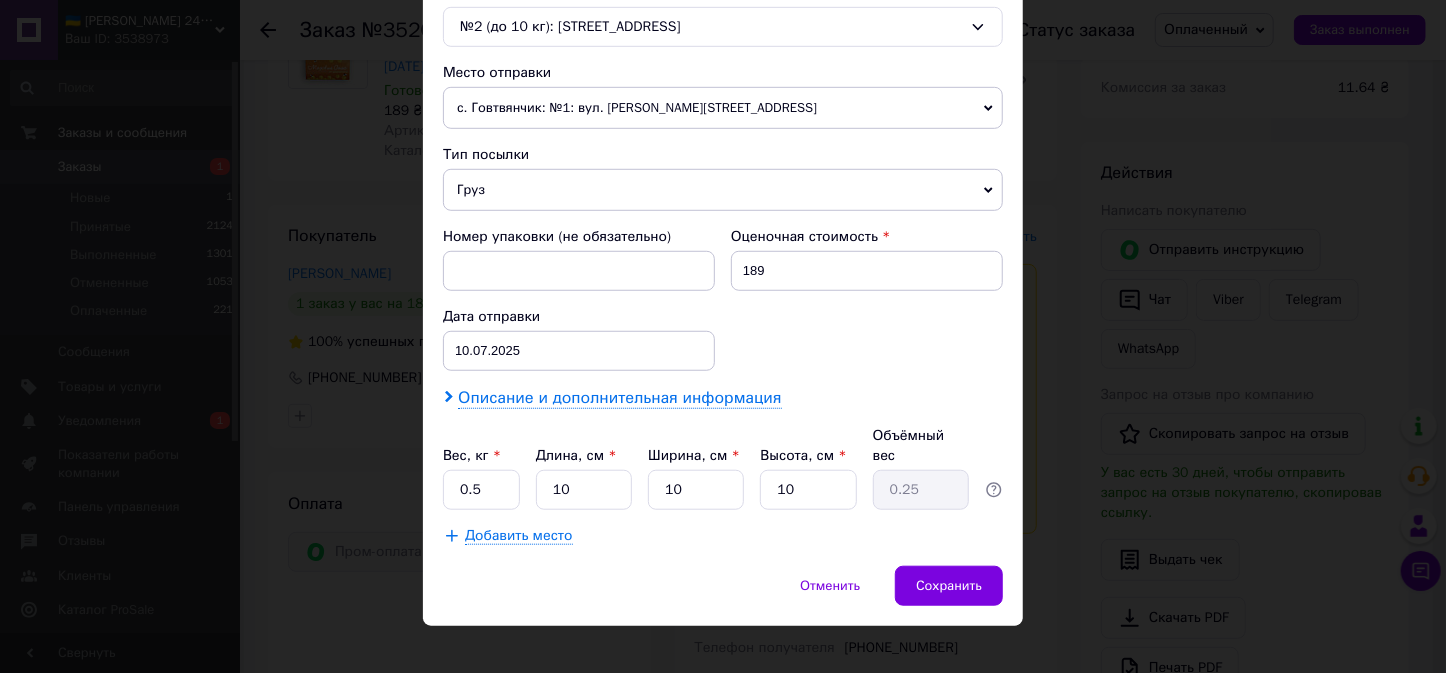 click on "Описание и дополнительная информация" at bounding box center (619, 398) 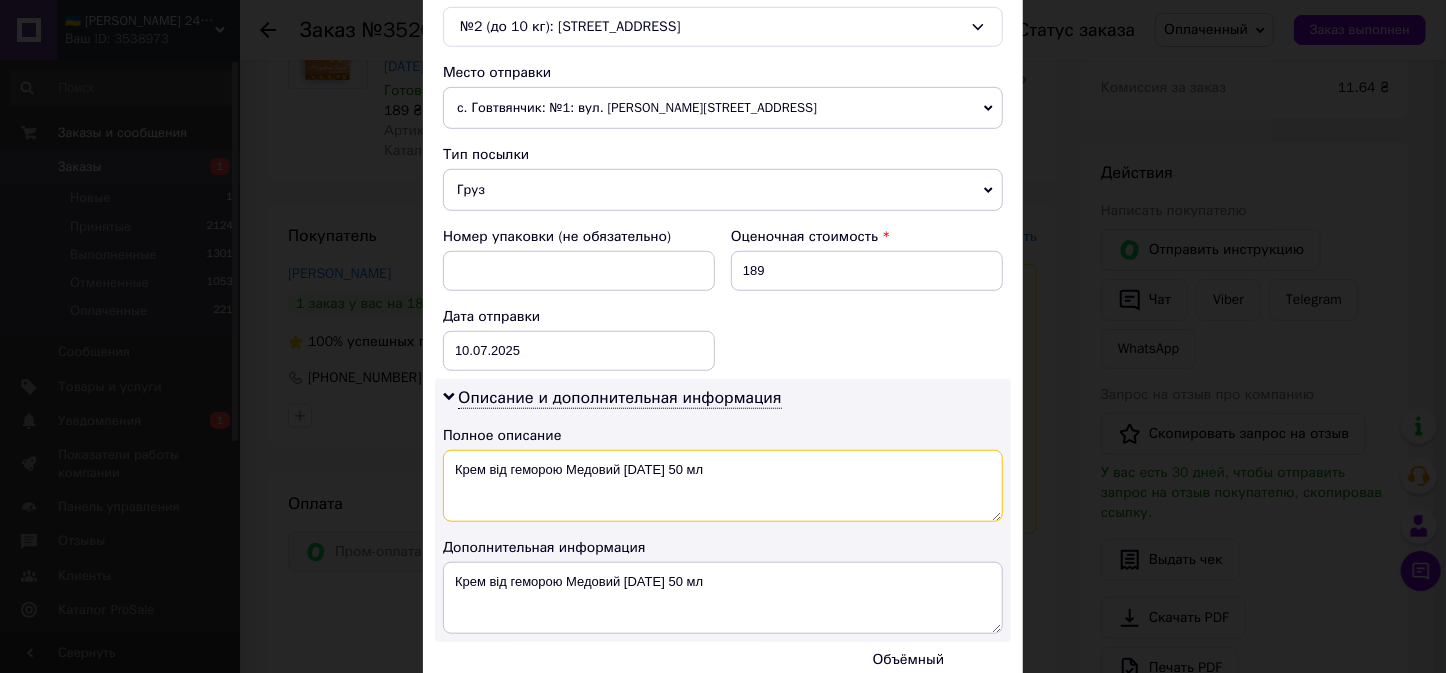 click on "Крем від геморою Медовий Спас 50 мл" at bounding box center [723, 486] 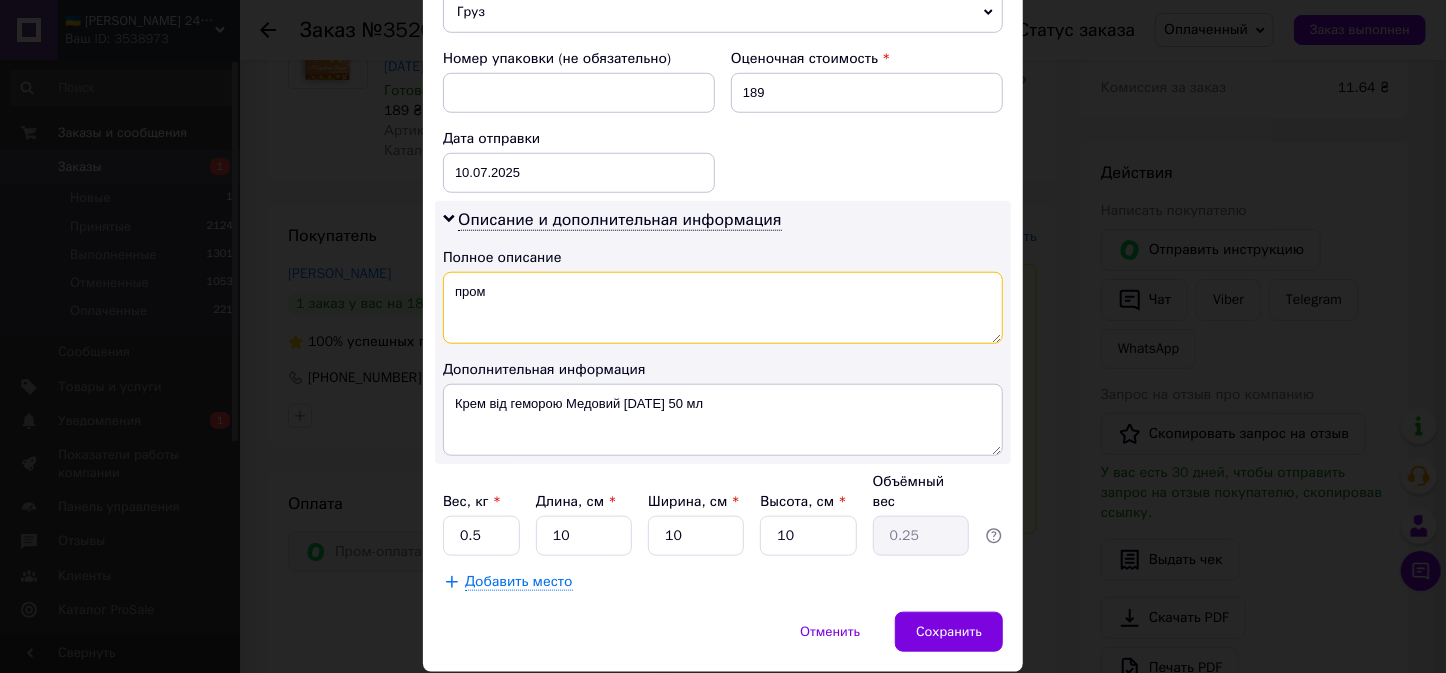 scroll, scrollTop: 831, scrollLeft: 0, axis: vertical 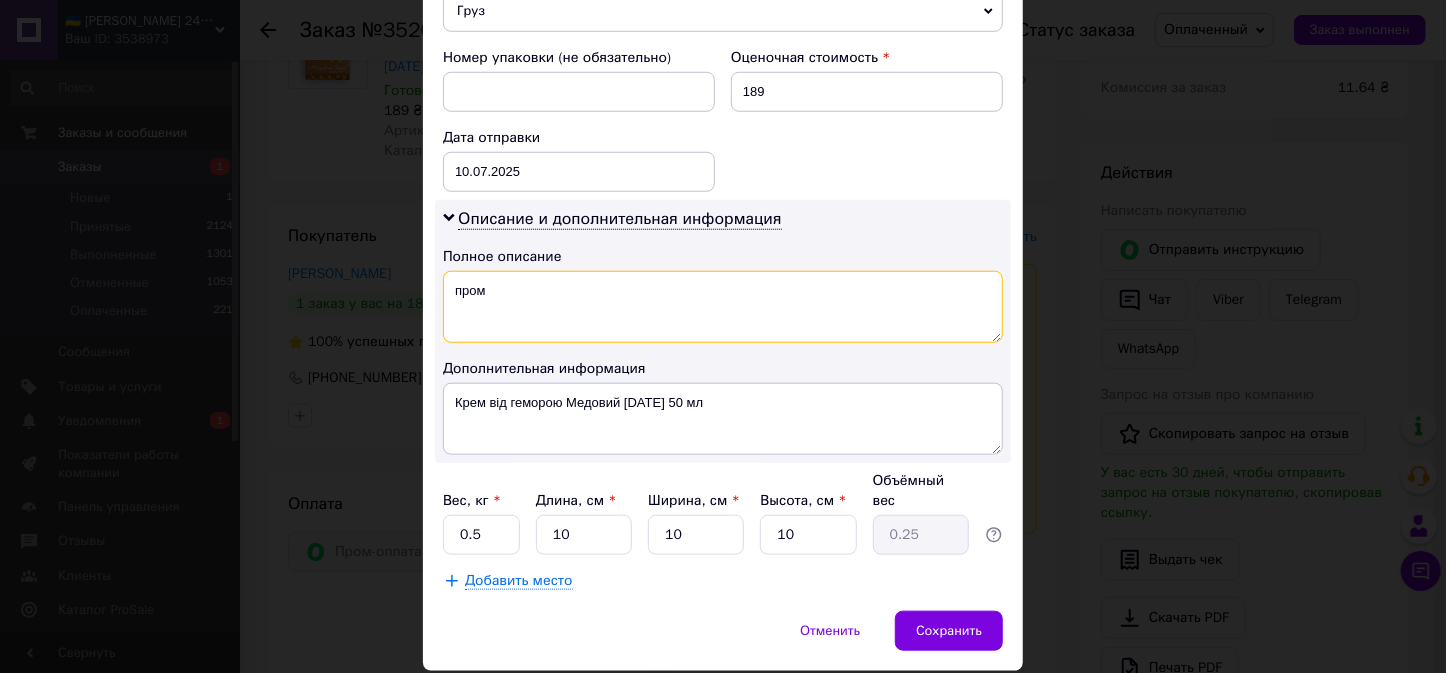 type on "пром" 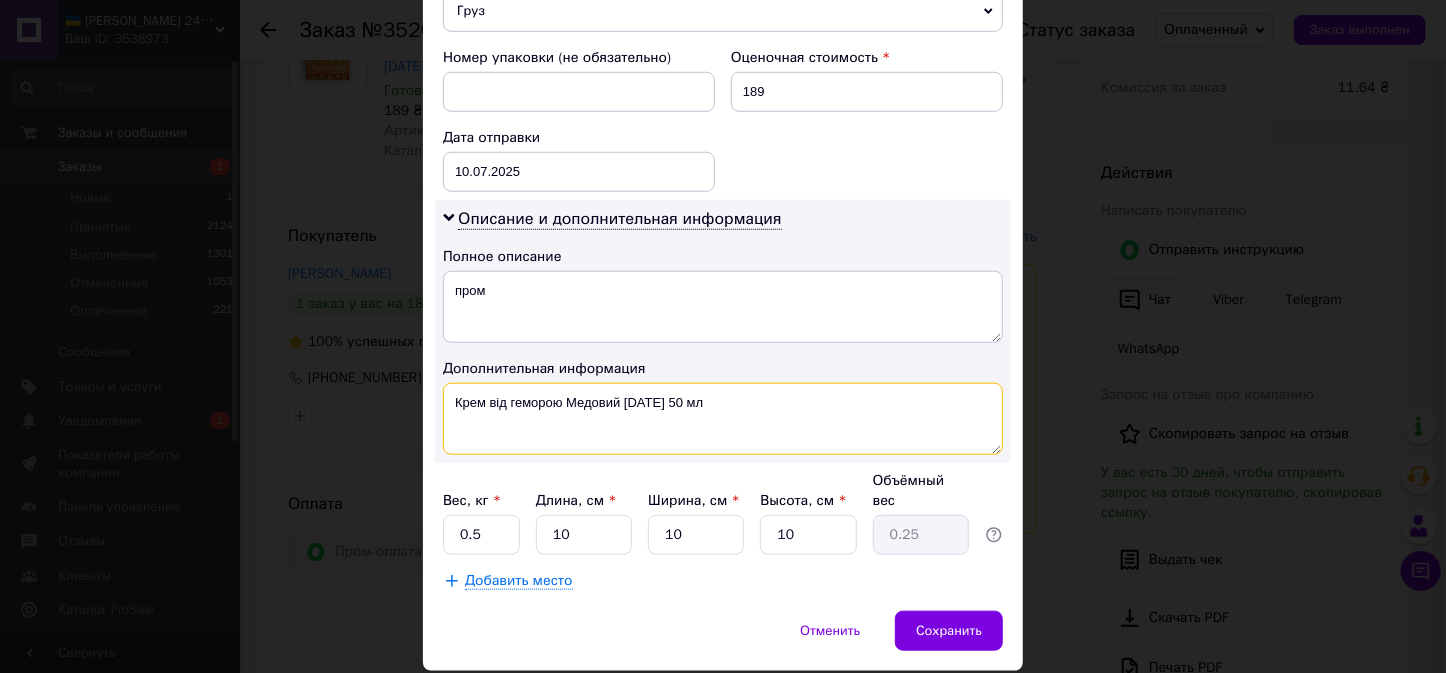 drag, startPoint x: 729, startPoint y: 399, endPoint x: 350, endPoint y: 404, distance: 379.033 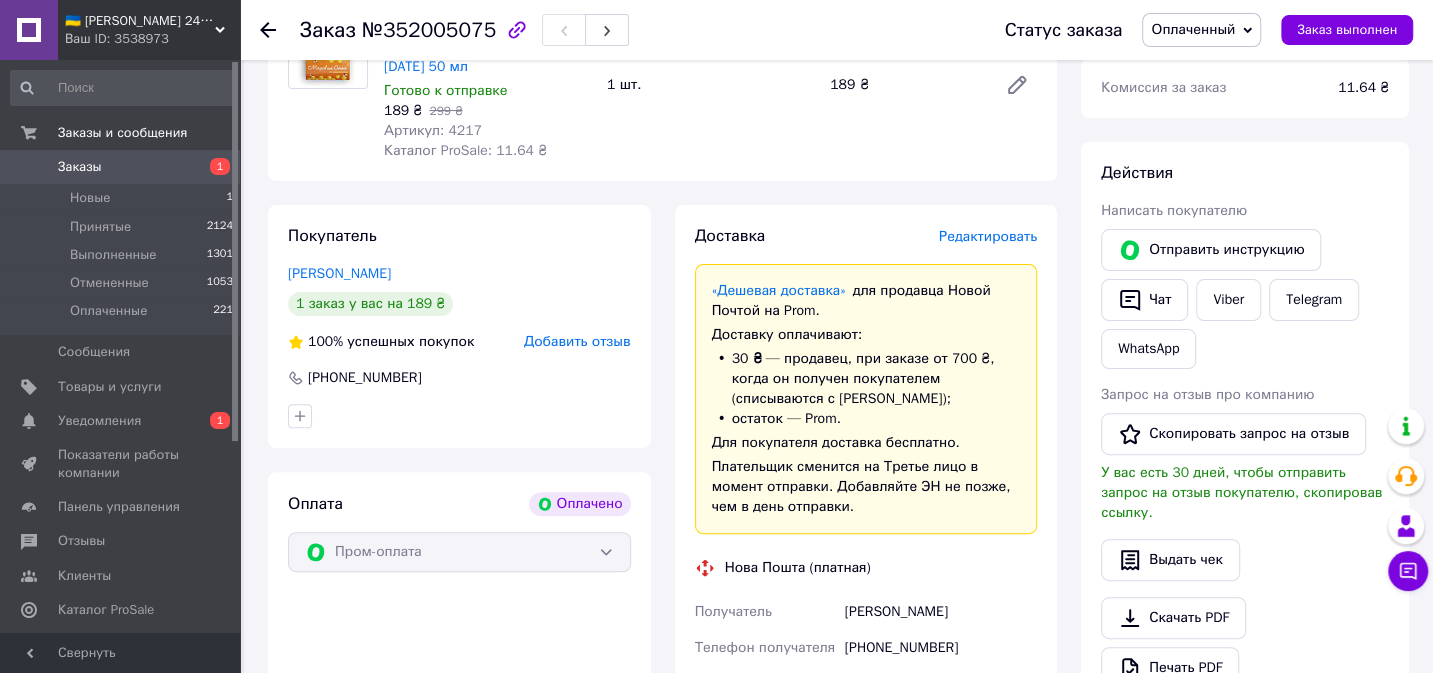 click on "Редактировать" at bounding box center [988, 236] 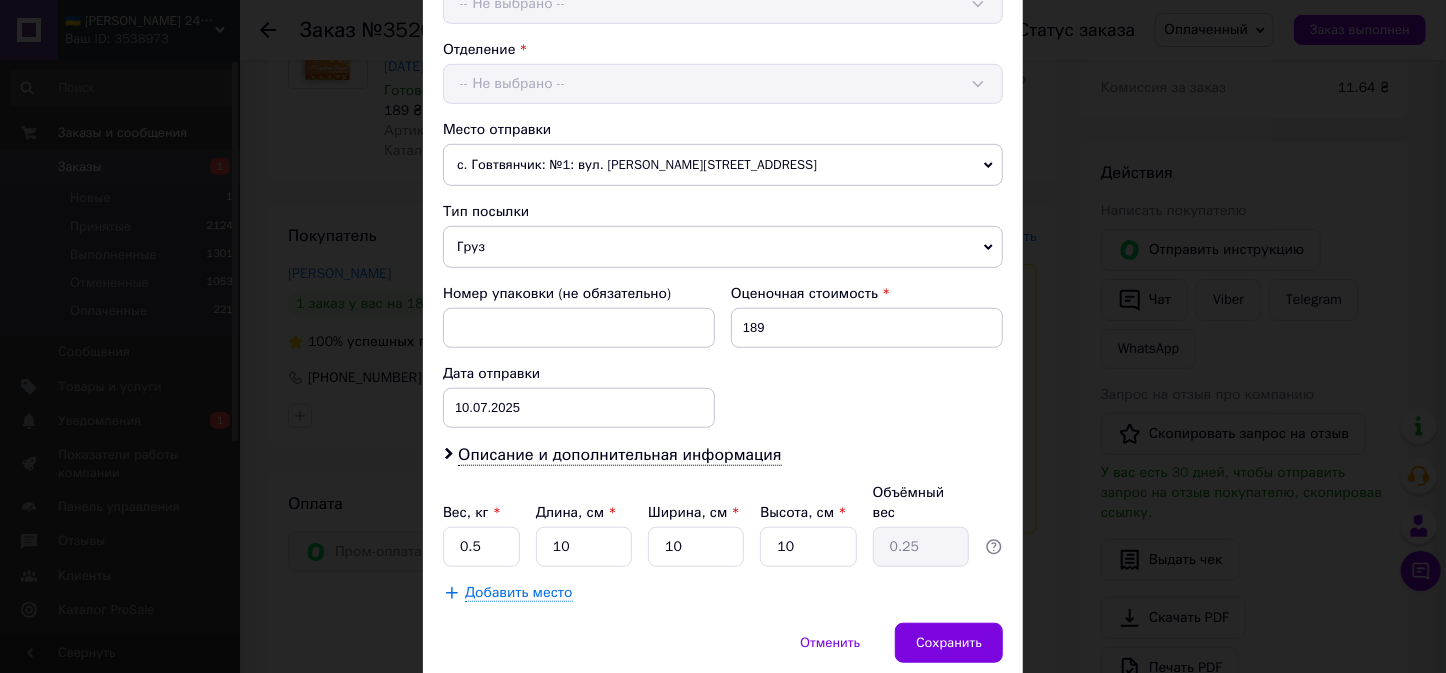 scroll, scrollTop: 652, scrollLeft: 0, axis: vertical 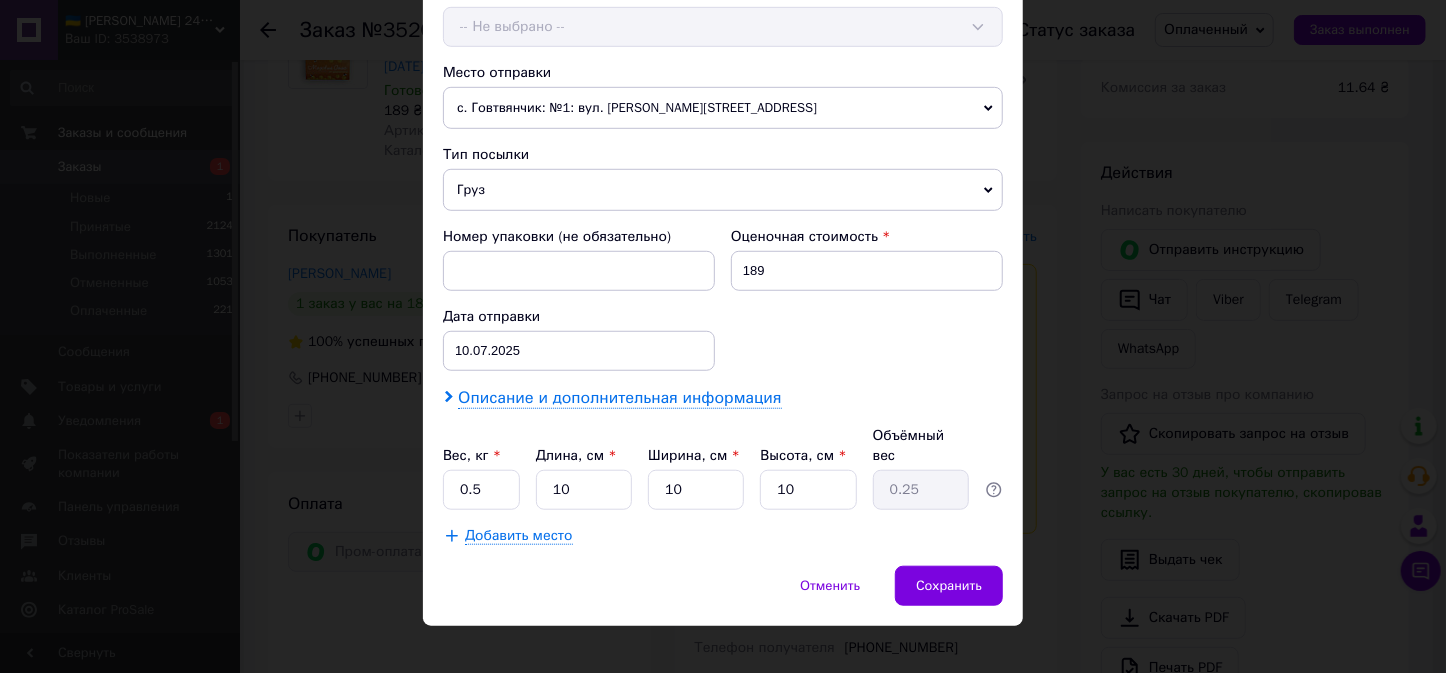 click on "Описание и дополнительная информация" at bounding box center (619, 398) 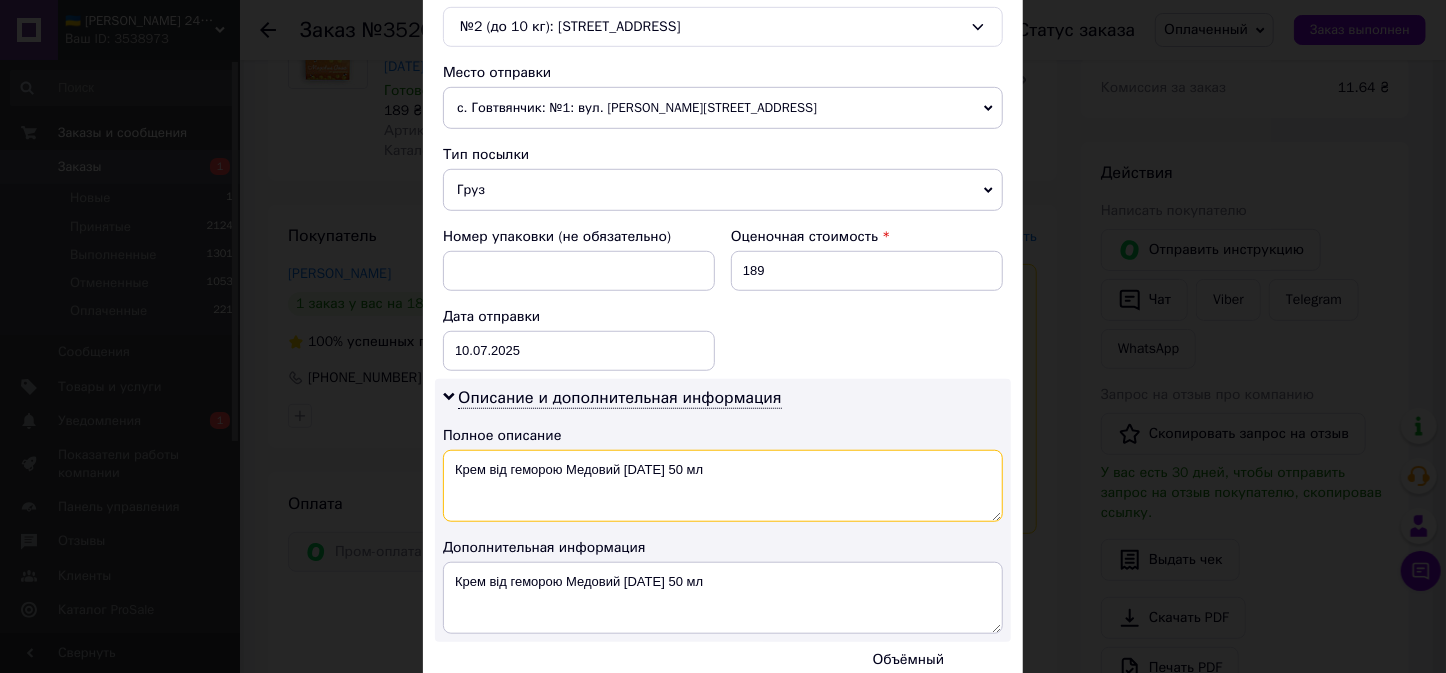 drag, startPoint x: 721, startPoint y: 459, endPoint x: 418, endPoint y: 499, distance: 305.62885 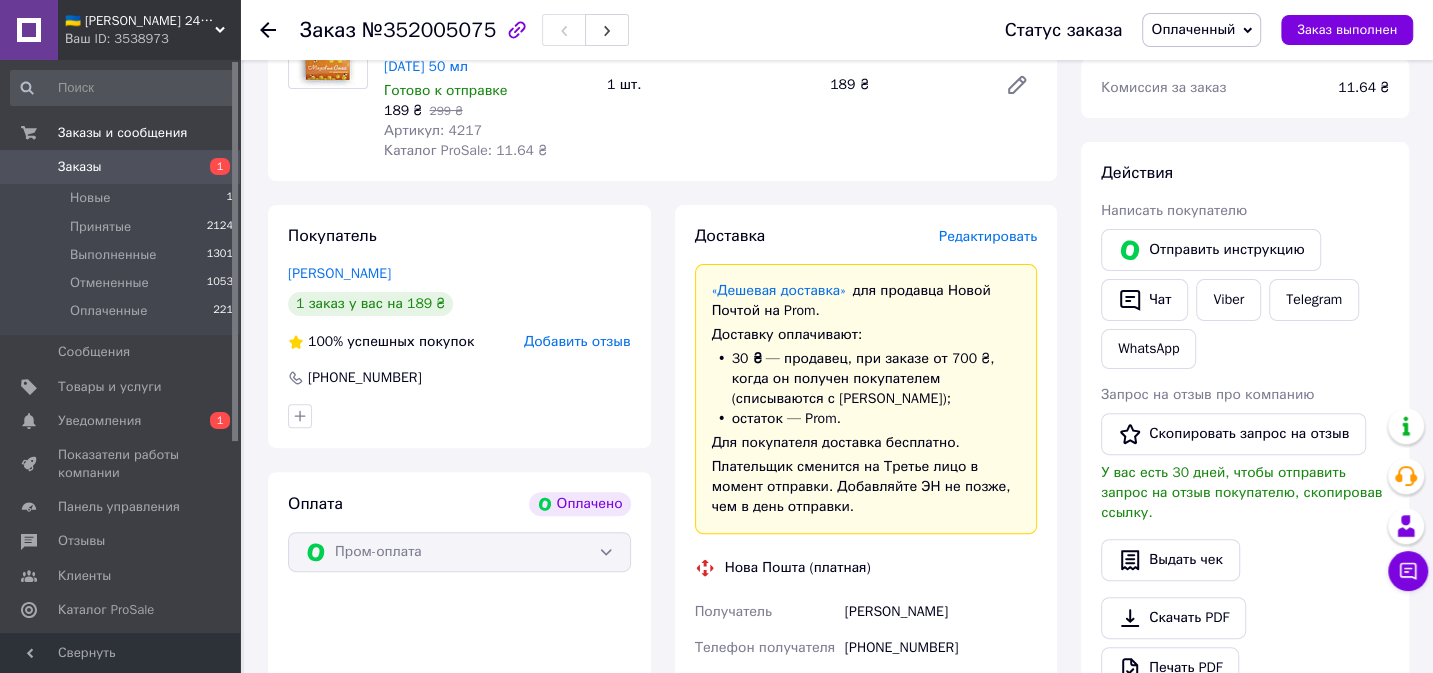 click on "Редактировать" at bounding box center [988, 236] 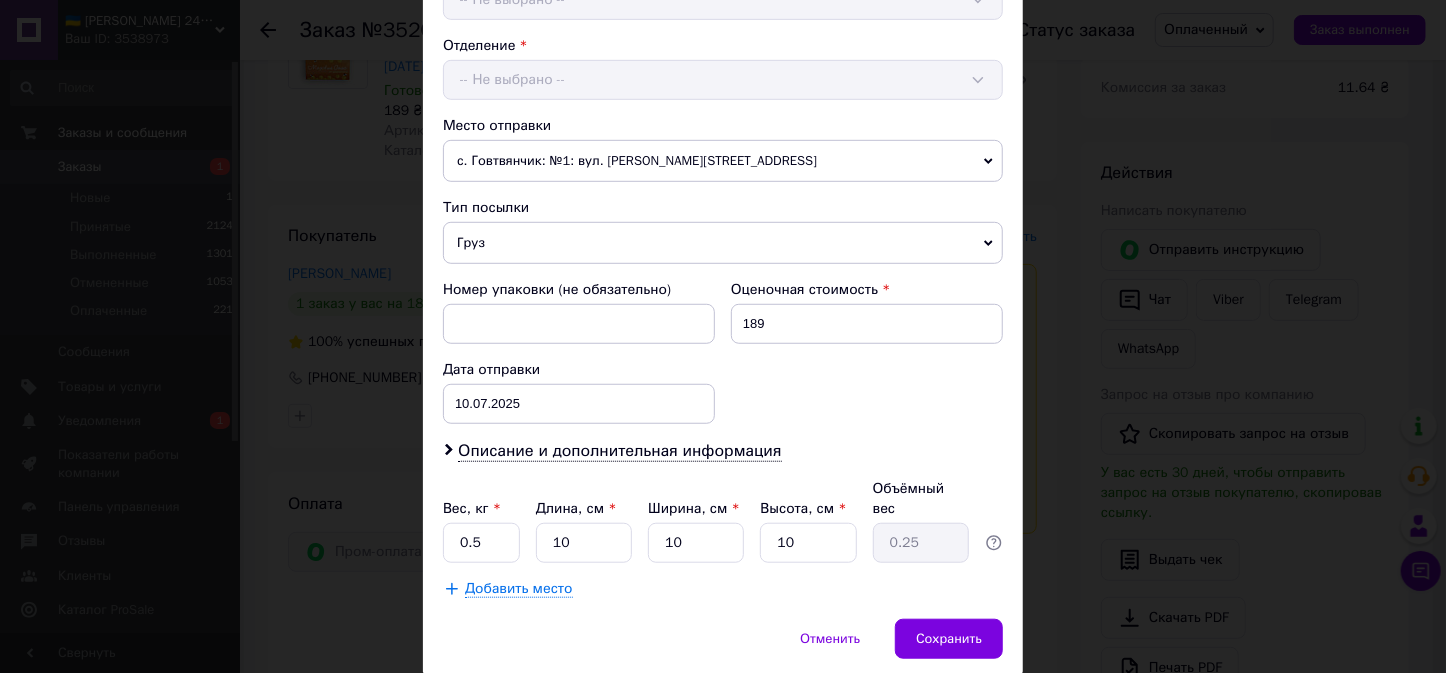 scroll, scrollTop: 652, scrollLeft: 0, axis: vertical 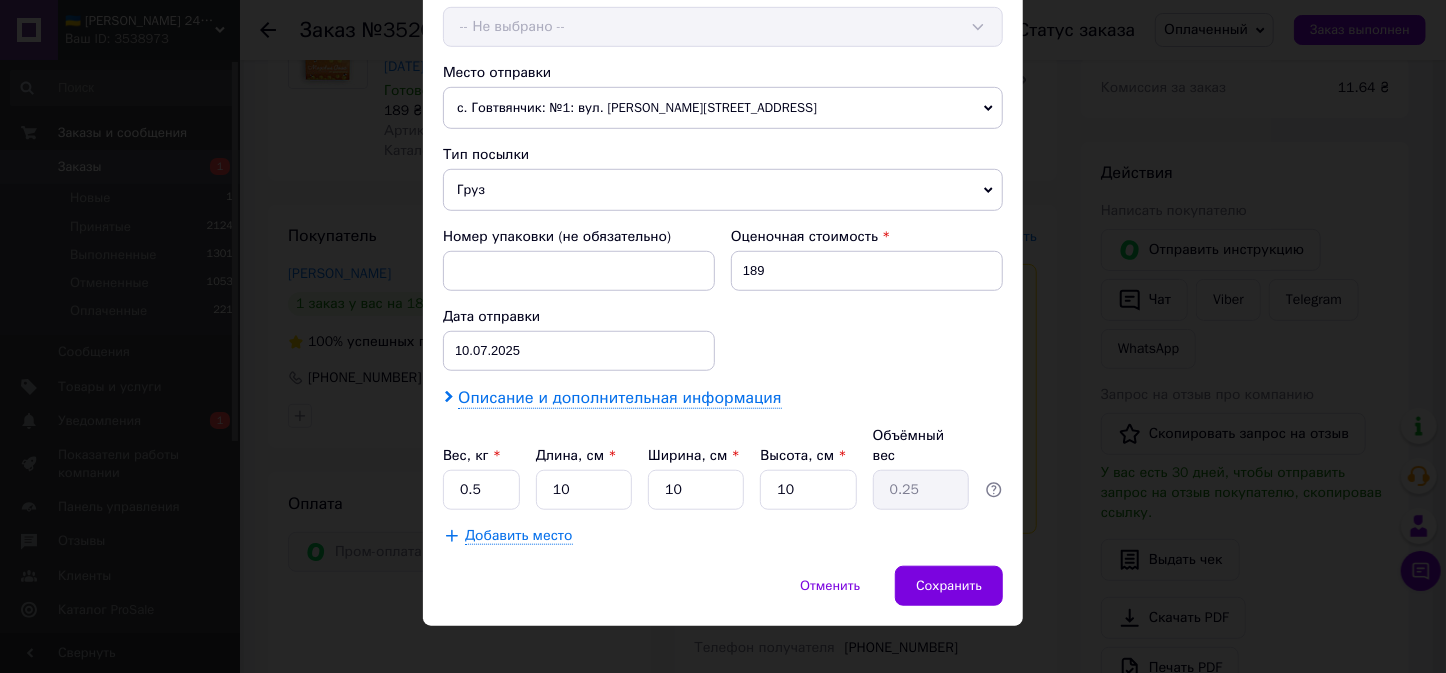 click on "Описание и дополнительная информация" at bounding box center [619, 398] 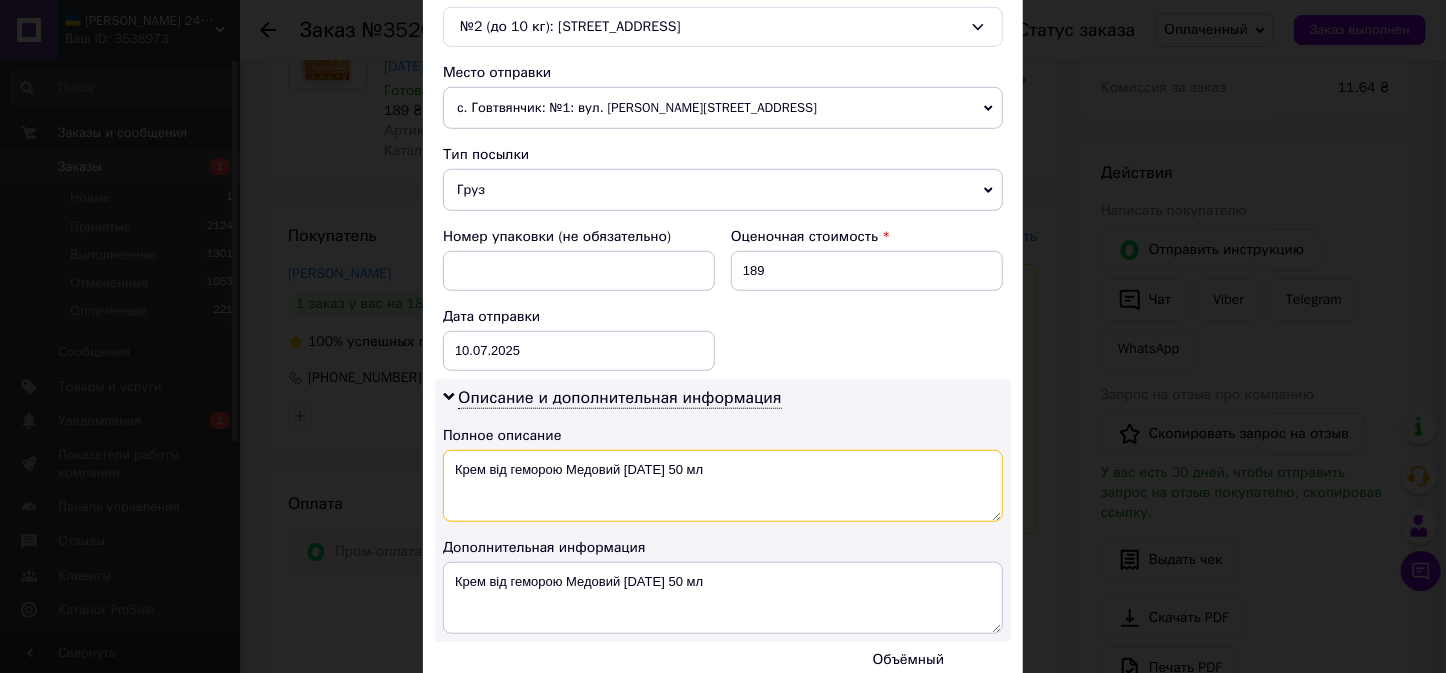 drag, startPoint x: 725, startPoint y: 458, endPoint x: 454, endPoint y: 499, distance: 274.08392 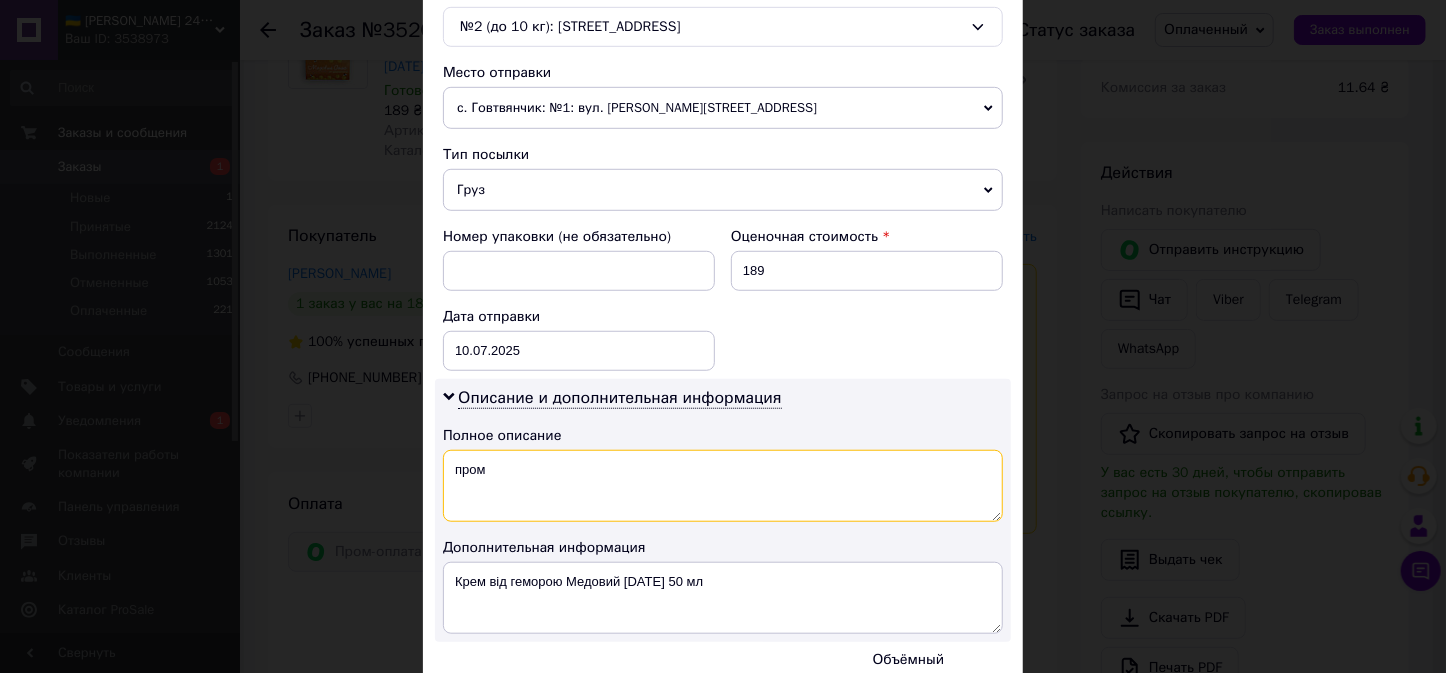 drag, startPoint x: 489, startPoint y: 473, endPoint x: 429, endPoint y: 494, distance: 63.56886 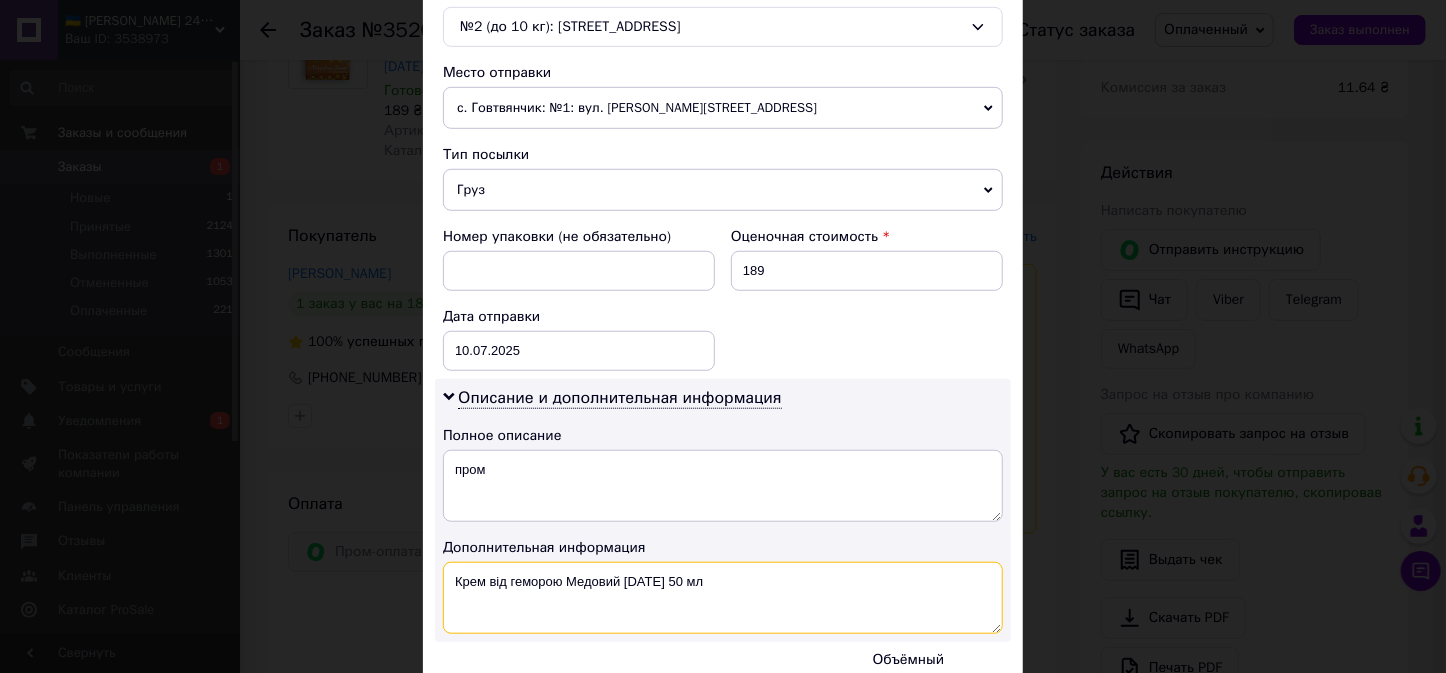 click on "Крем від геморою Медовий Спас 50 мл" at bounding box center [723, 598] 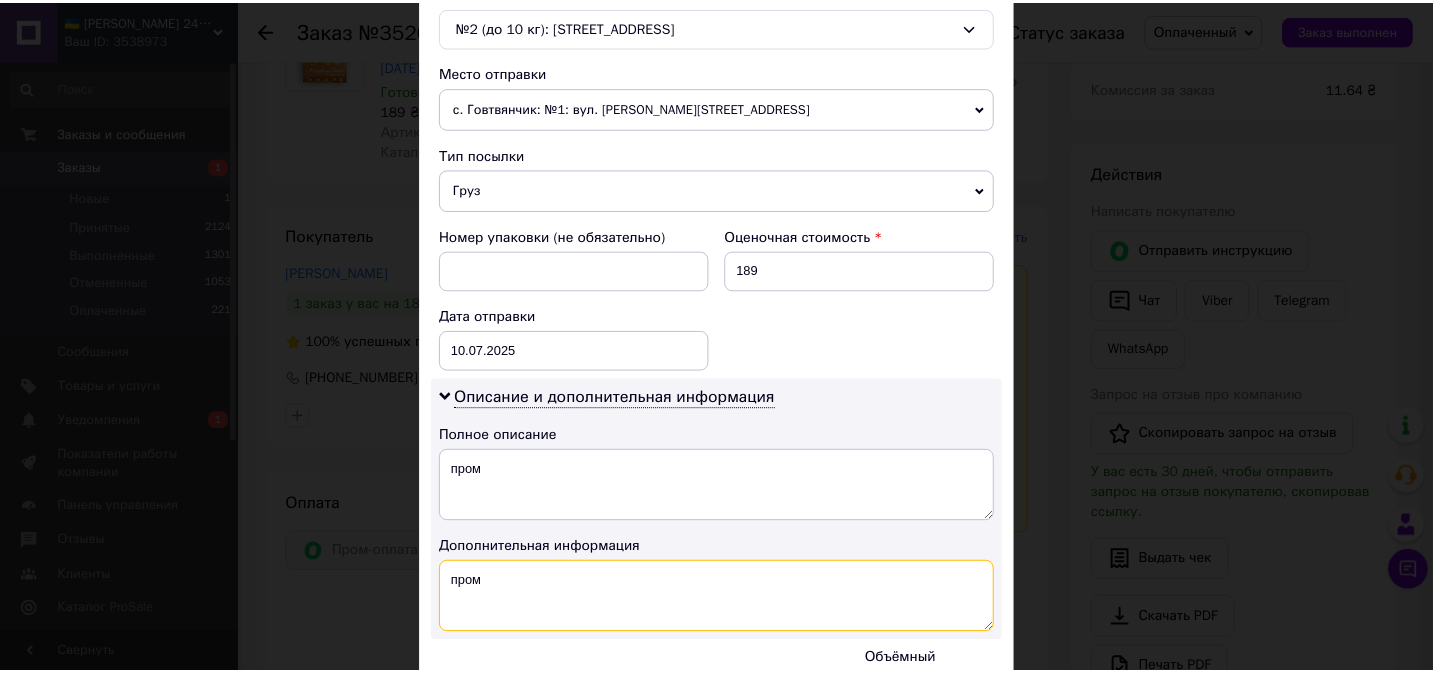 scroll, scrollTop: 868, scrollLeft: 0, axis: vertical 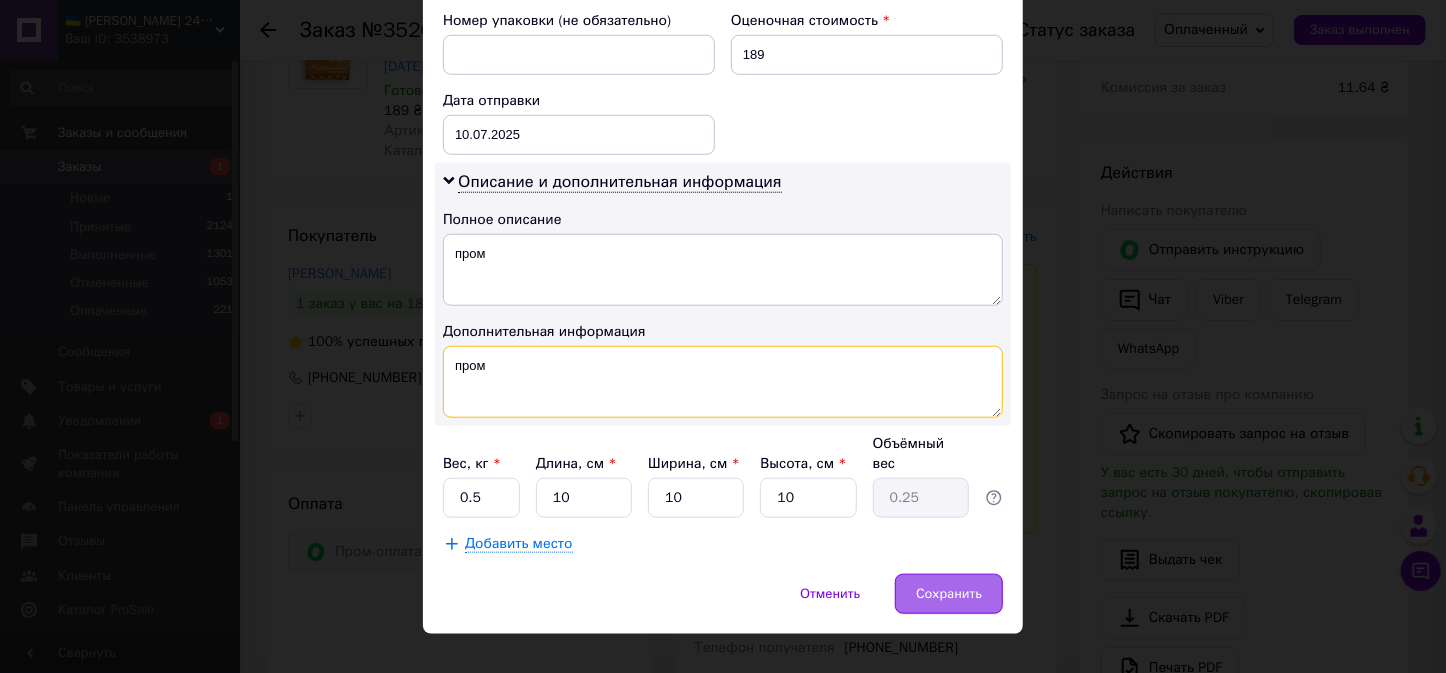 type on "пром" 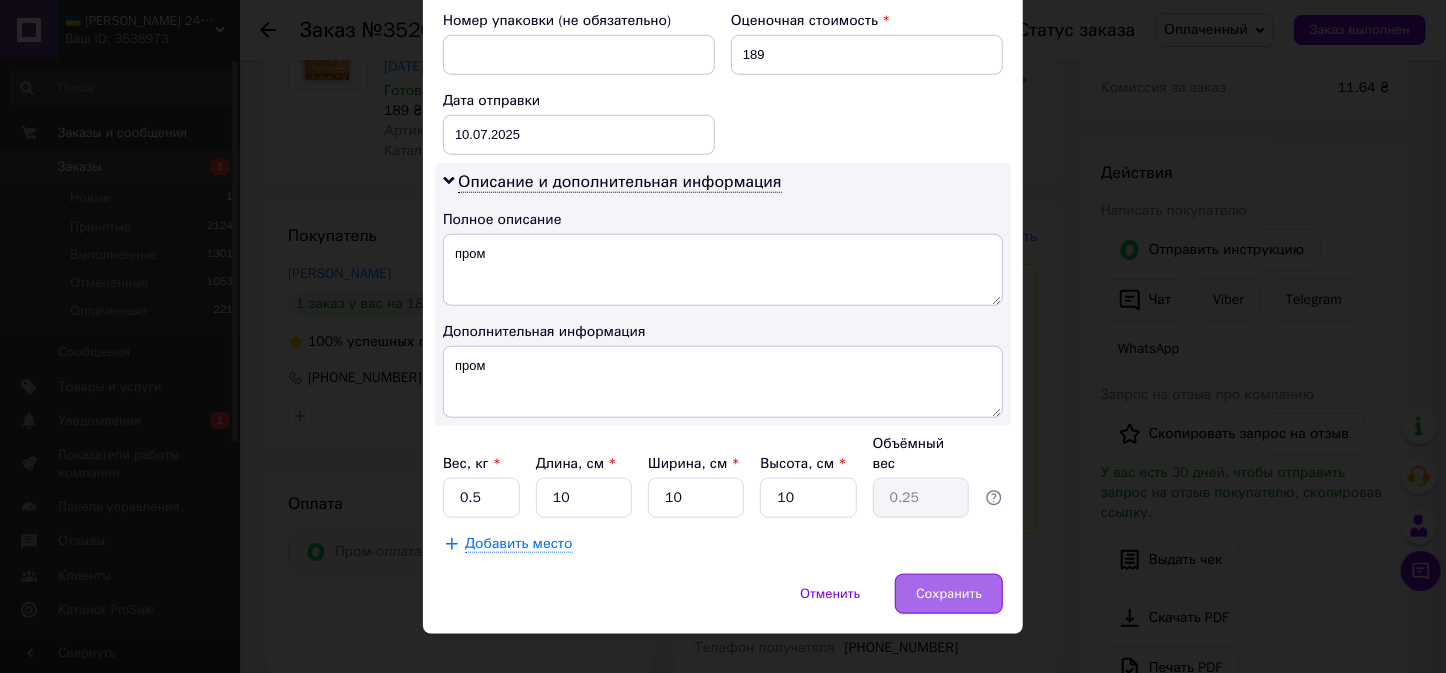 click on "Сохранить" at bounding box center (949, 594) 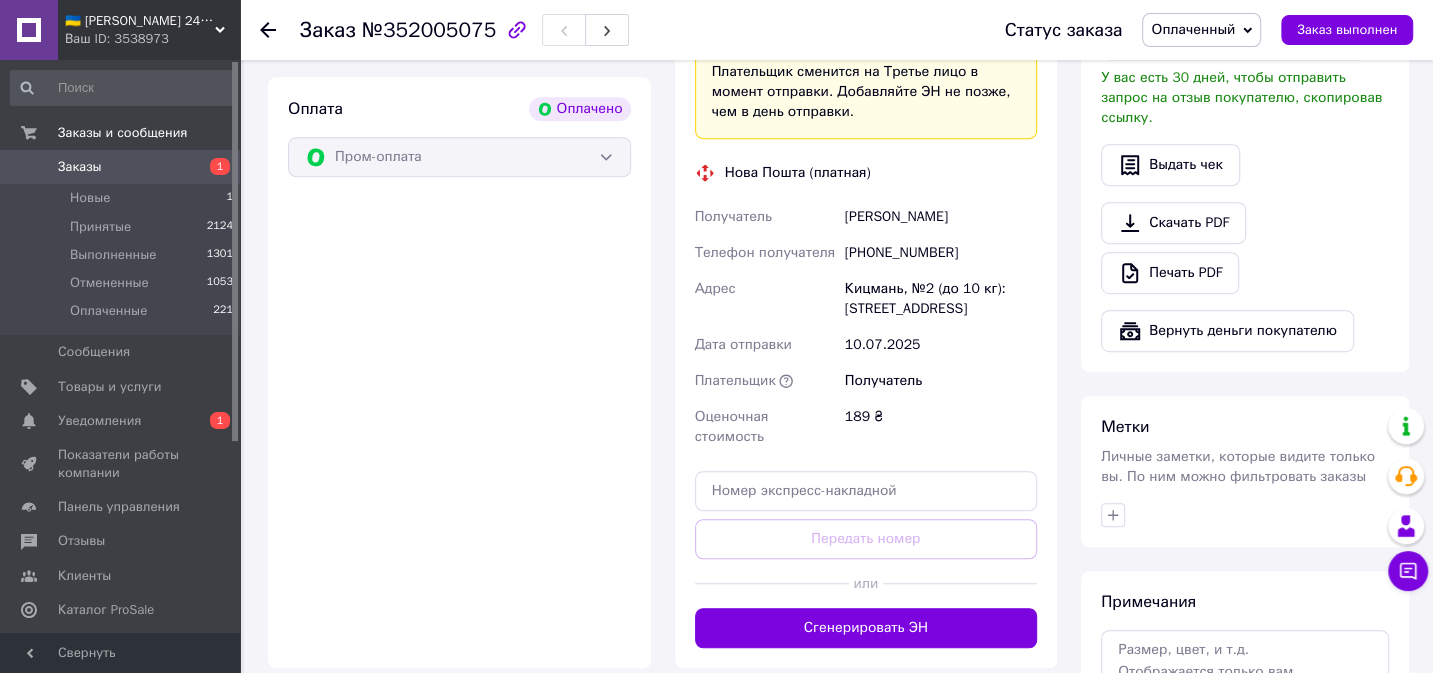 scroll, scrollTop: 683, scrollLeft: 0, axis: vertical 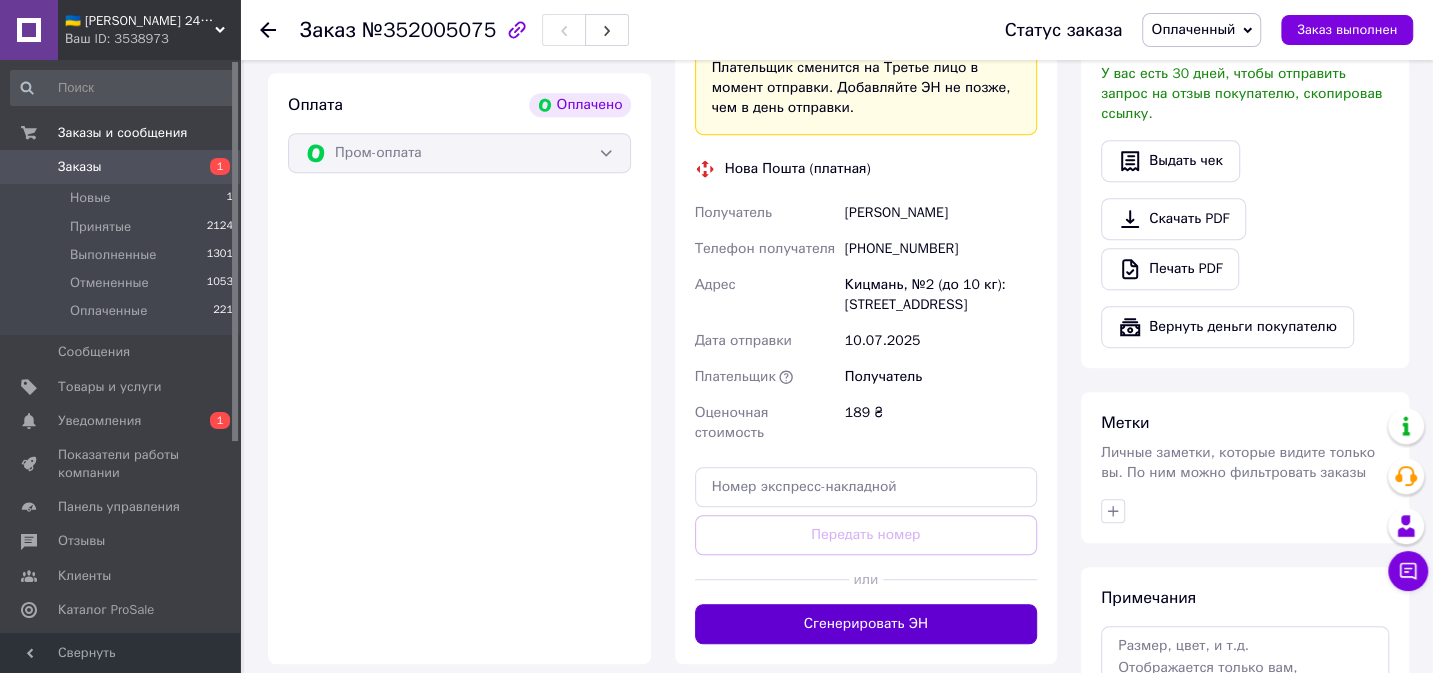 click on "Сгенерировать ЭН" at bounding box center [866, 624] 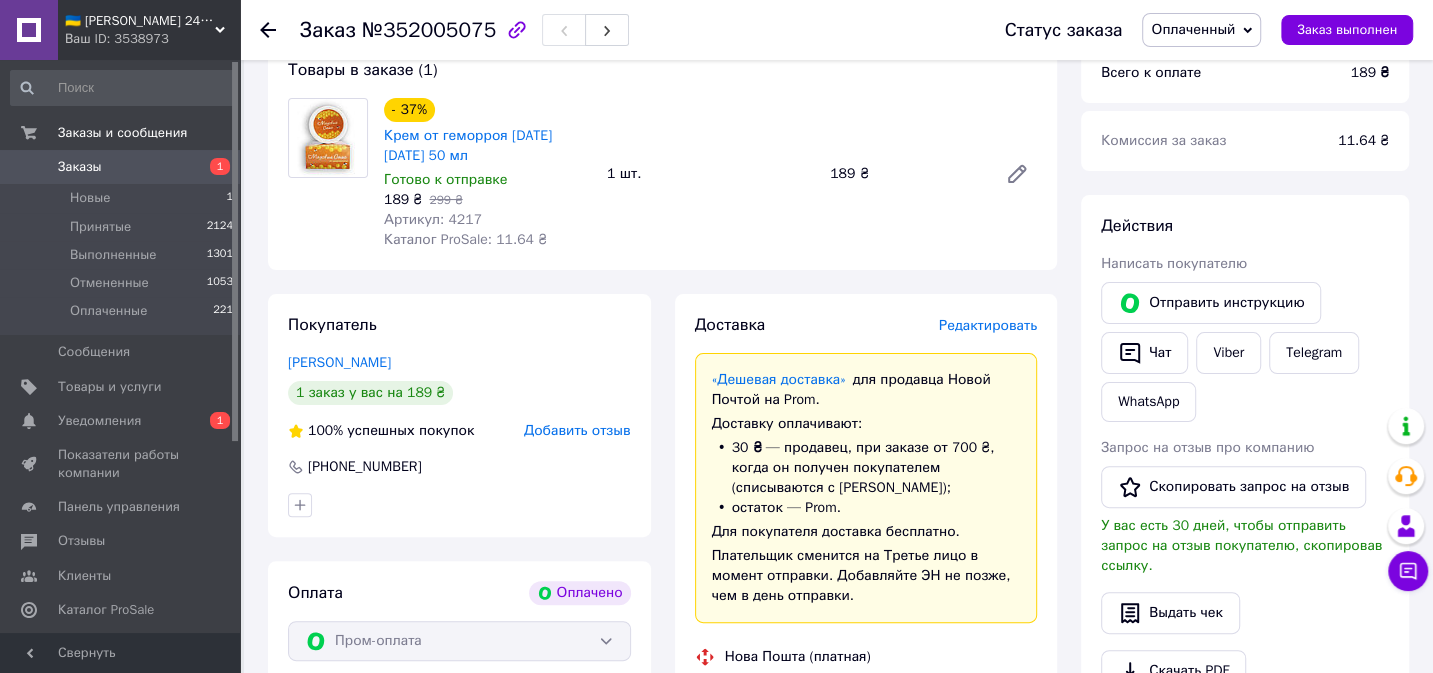 scroll, scrollTop: 163, scrollLeft: 0, axis: vertical 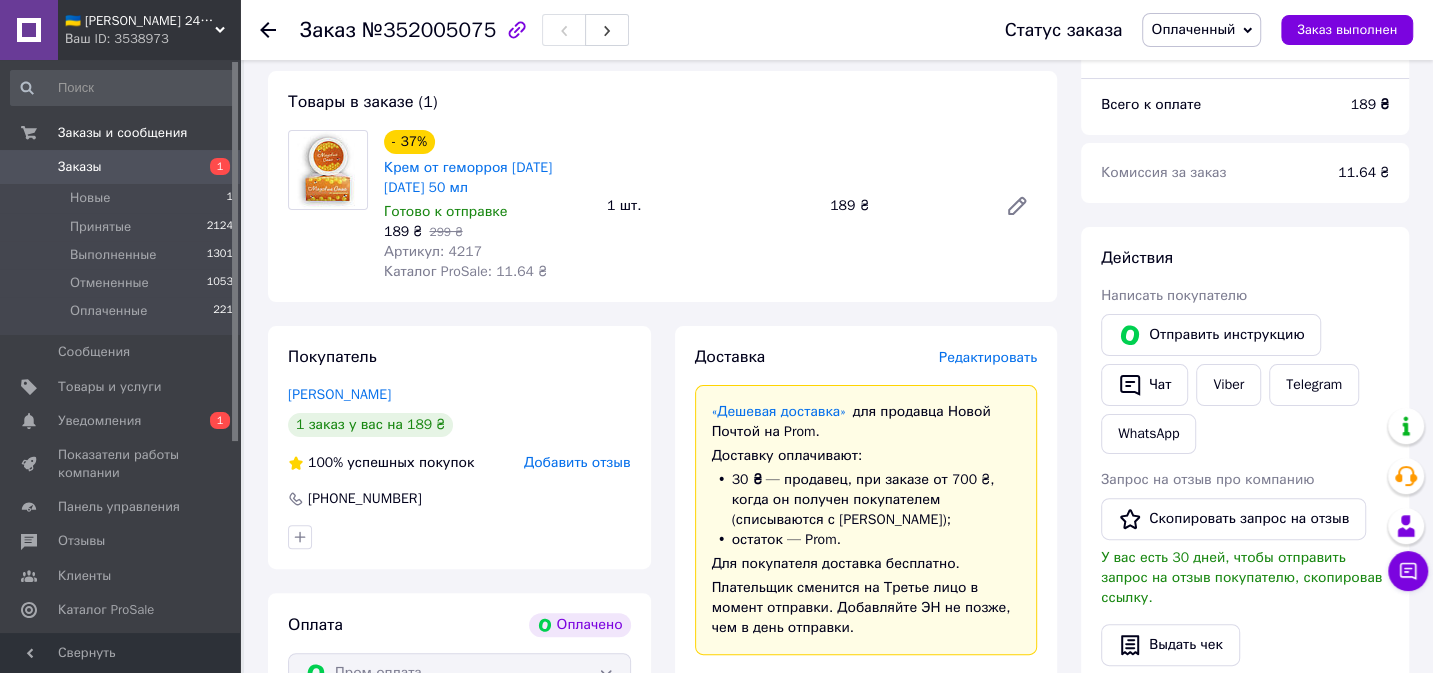click on "Артикул: 4217" at bounding box center (433, 251) 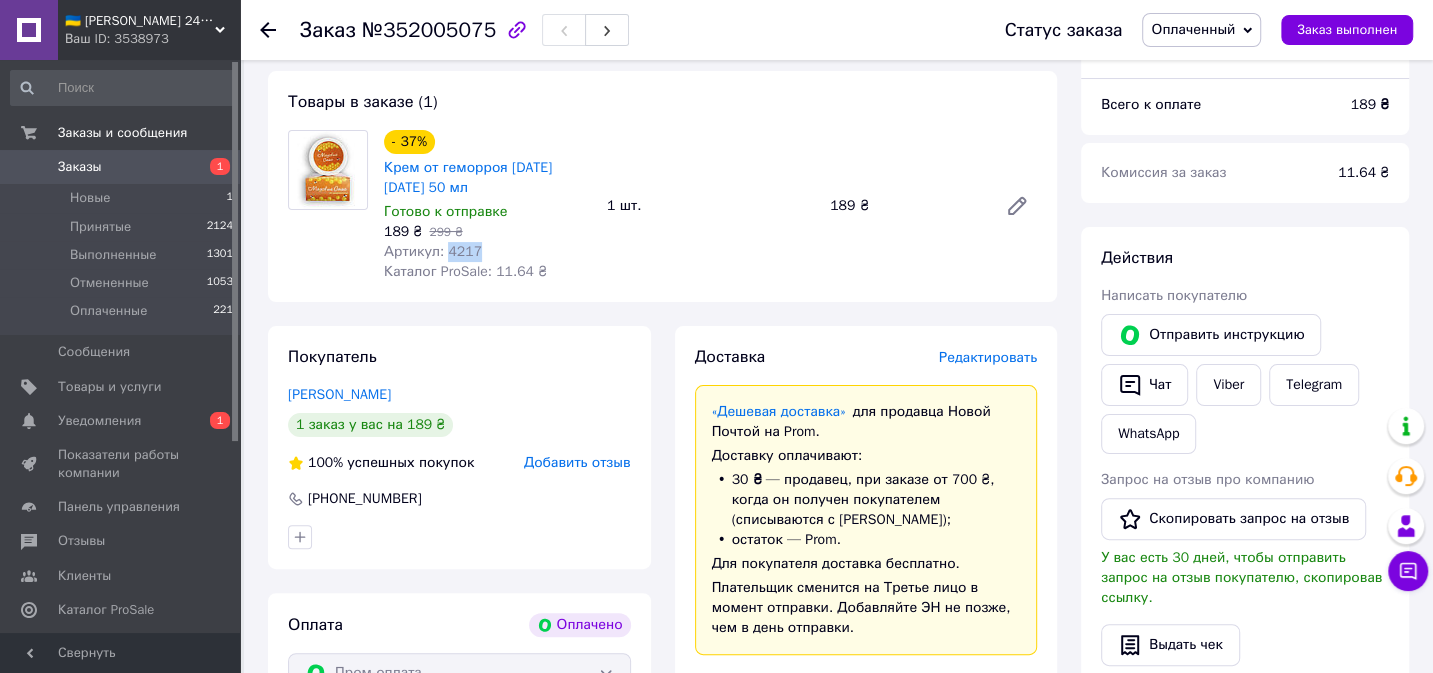 click on "Артикул: 4217" at bounding box center [433, 251] 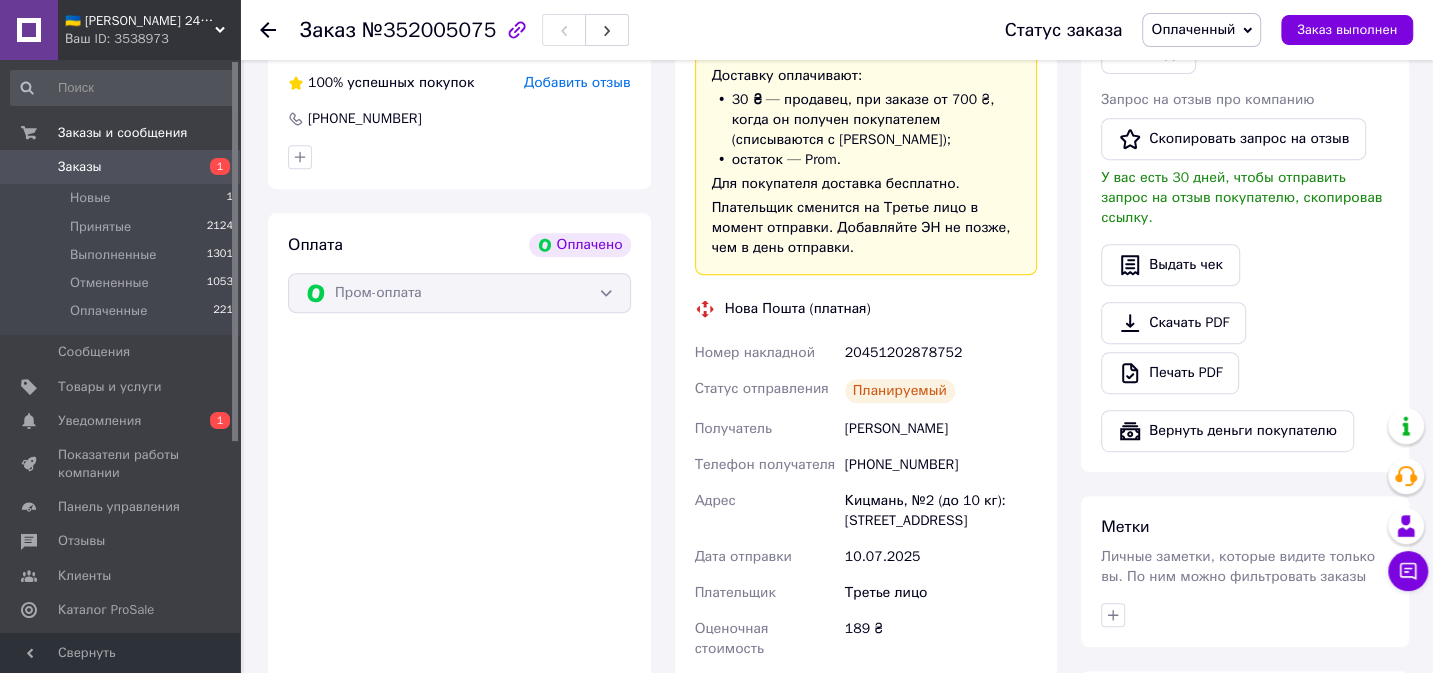 scroll, scrollTop: 551, scrollLeft: 0, axis: vertical 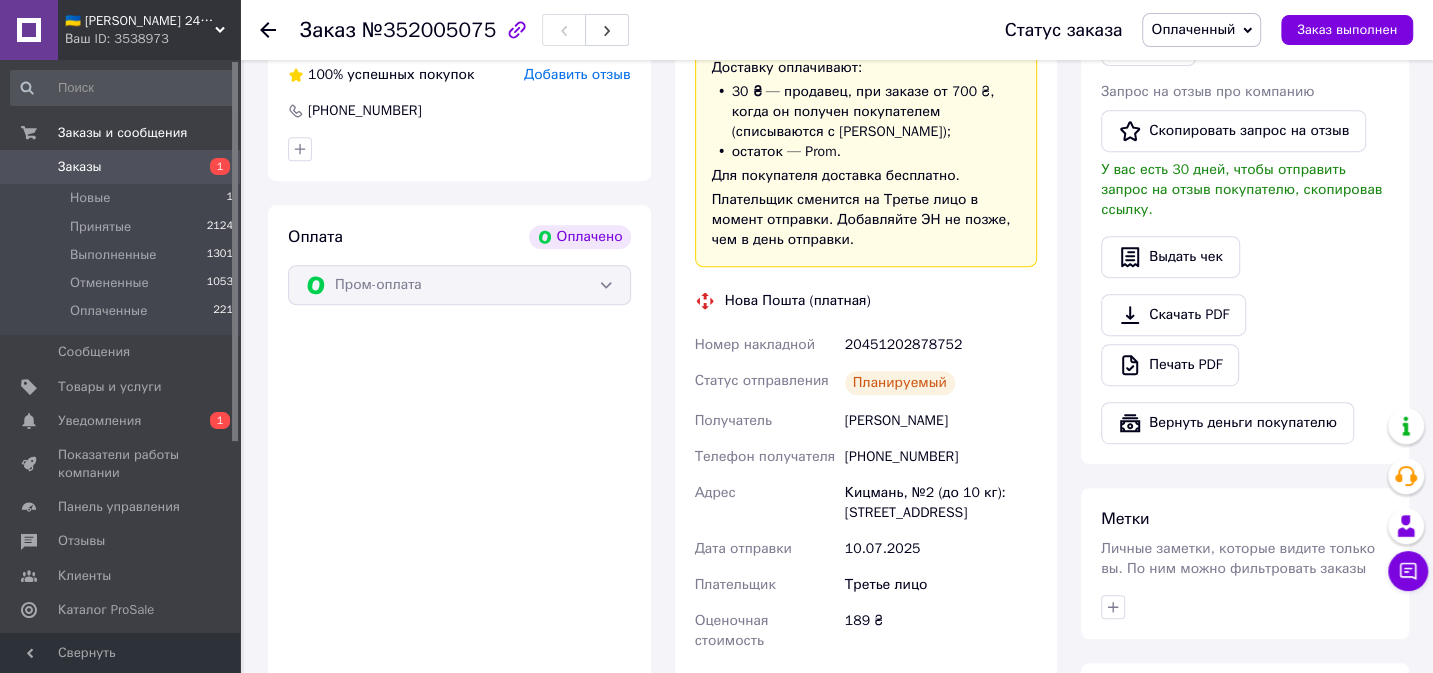 click on "20451202878752" at bounding box center [941, 345] 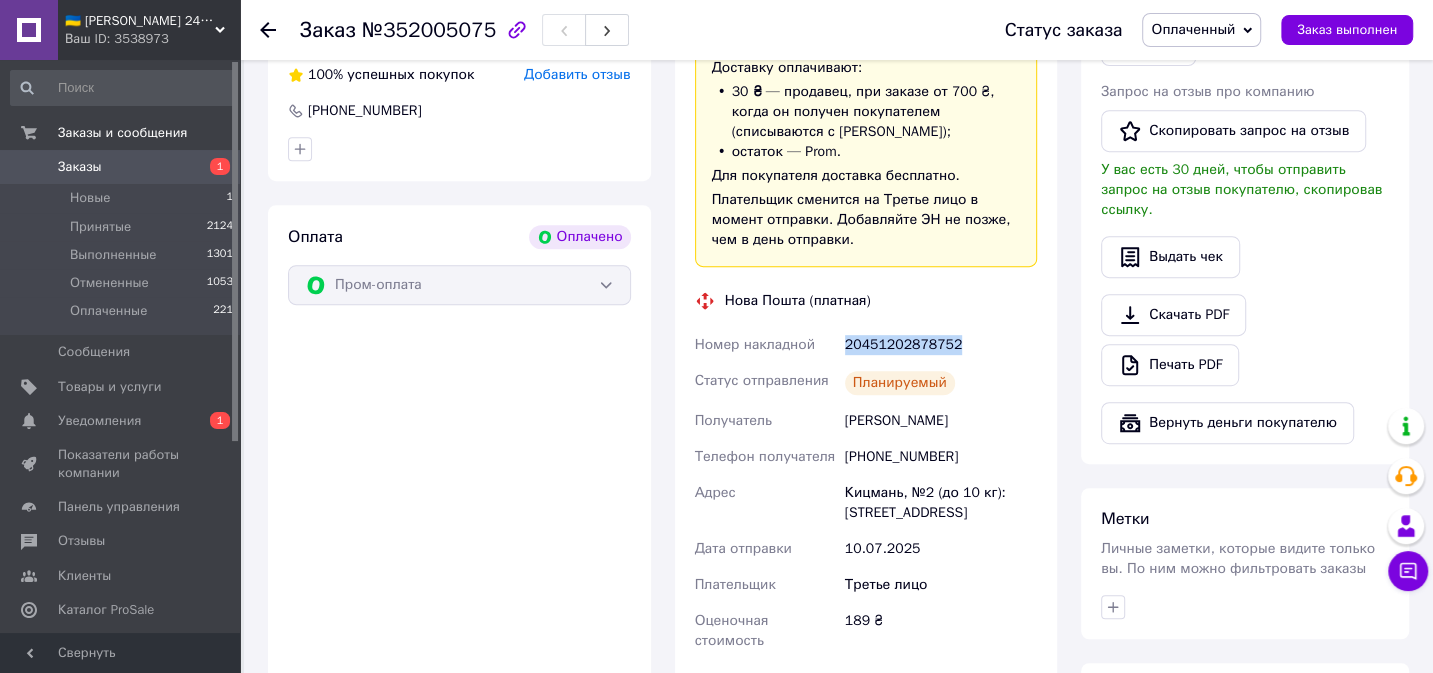 click on "20451202878752" at bounding box center (941, 345) 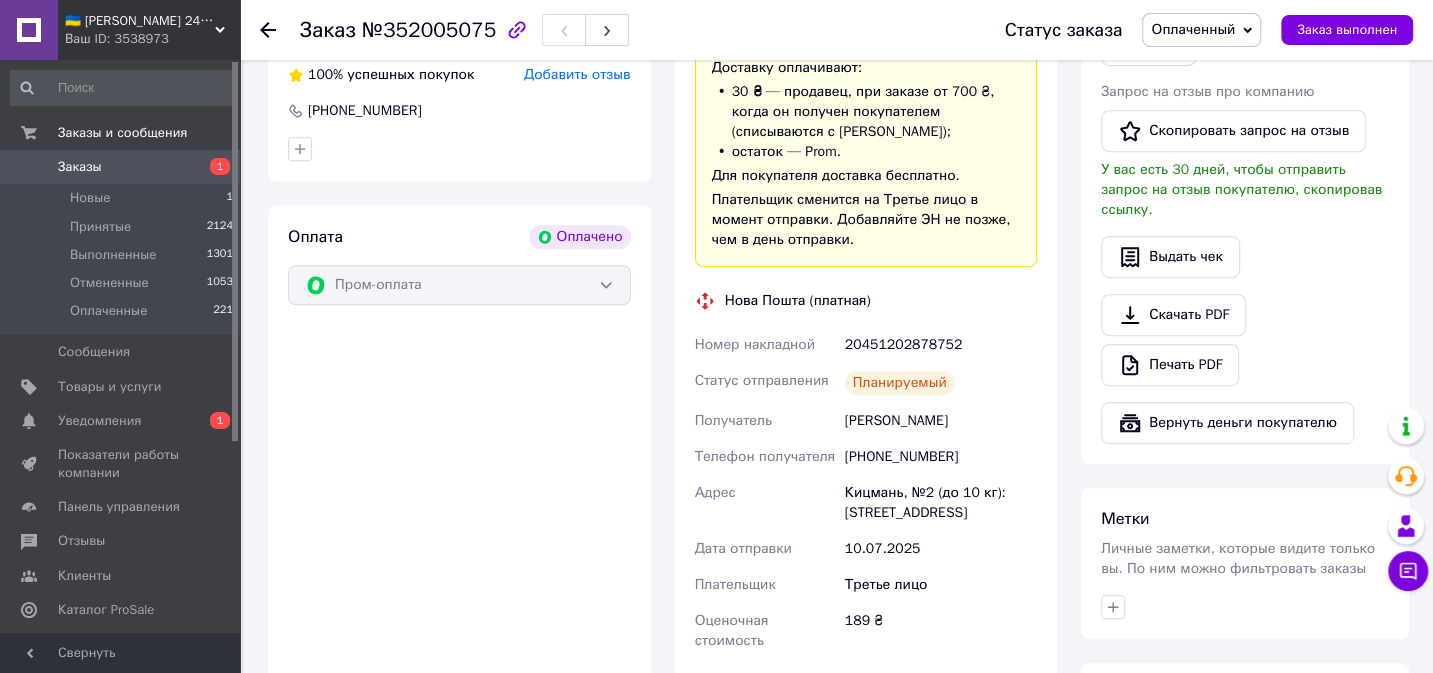click on "Максимюк Олег" at bounding box center [941, 421] 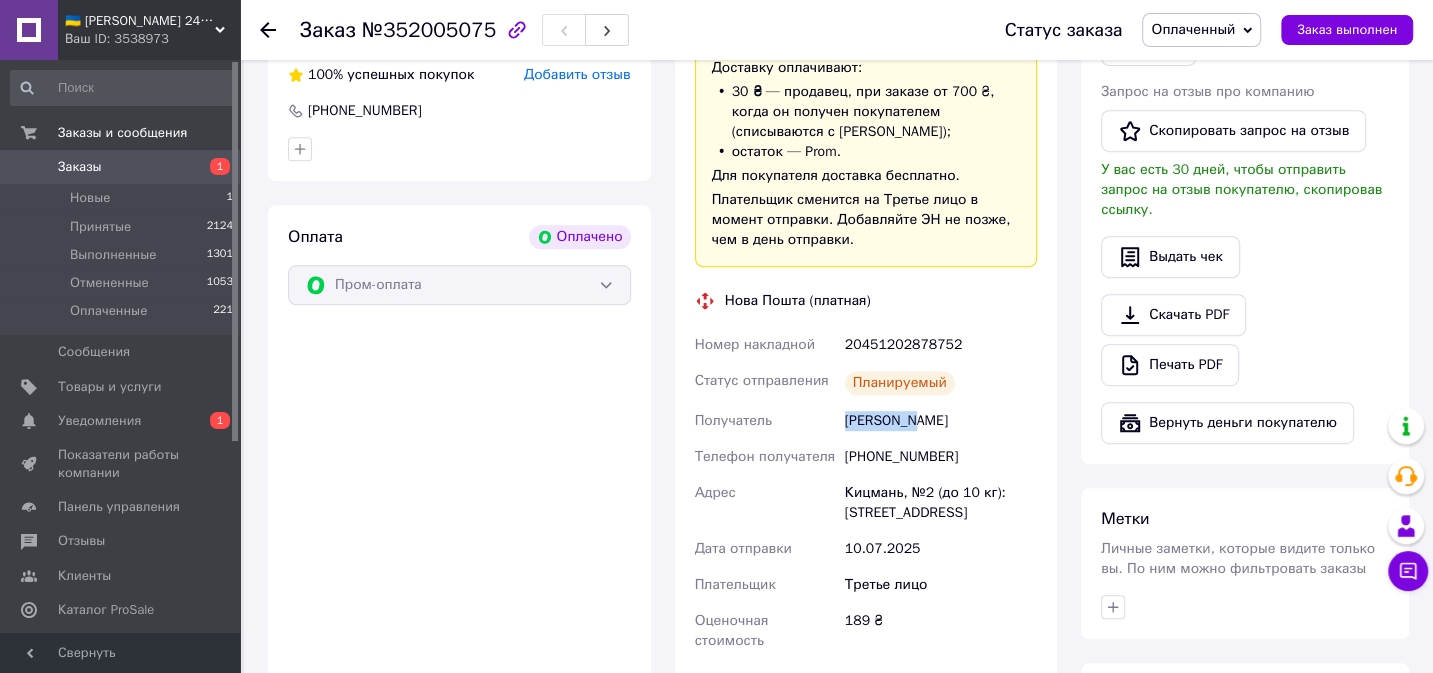 click on "Максимюк Олег" at bounding box center (941, 421) 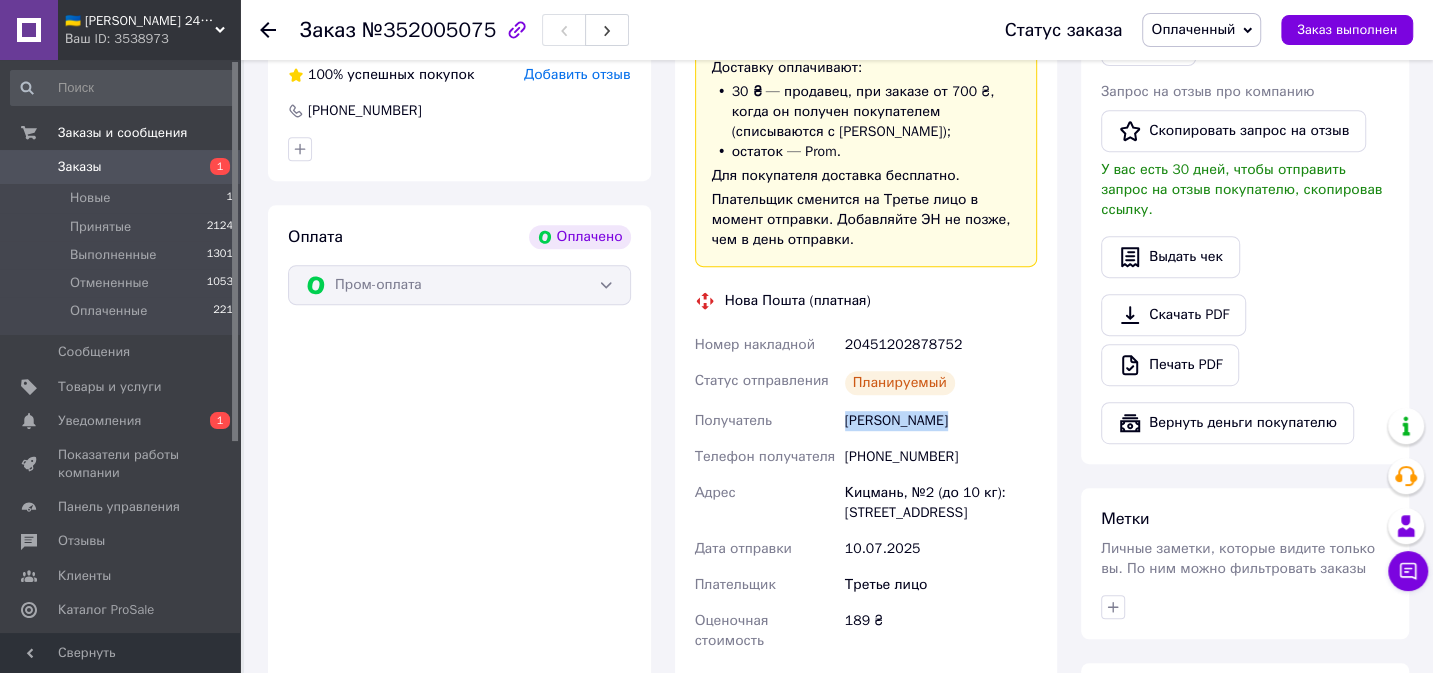 click on "Максимюк Олег" at bounding box center (941, 421) 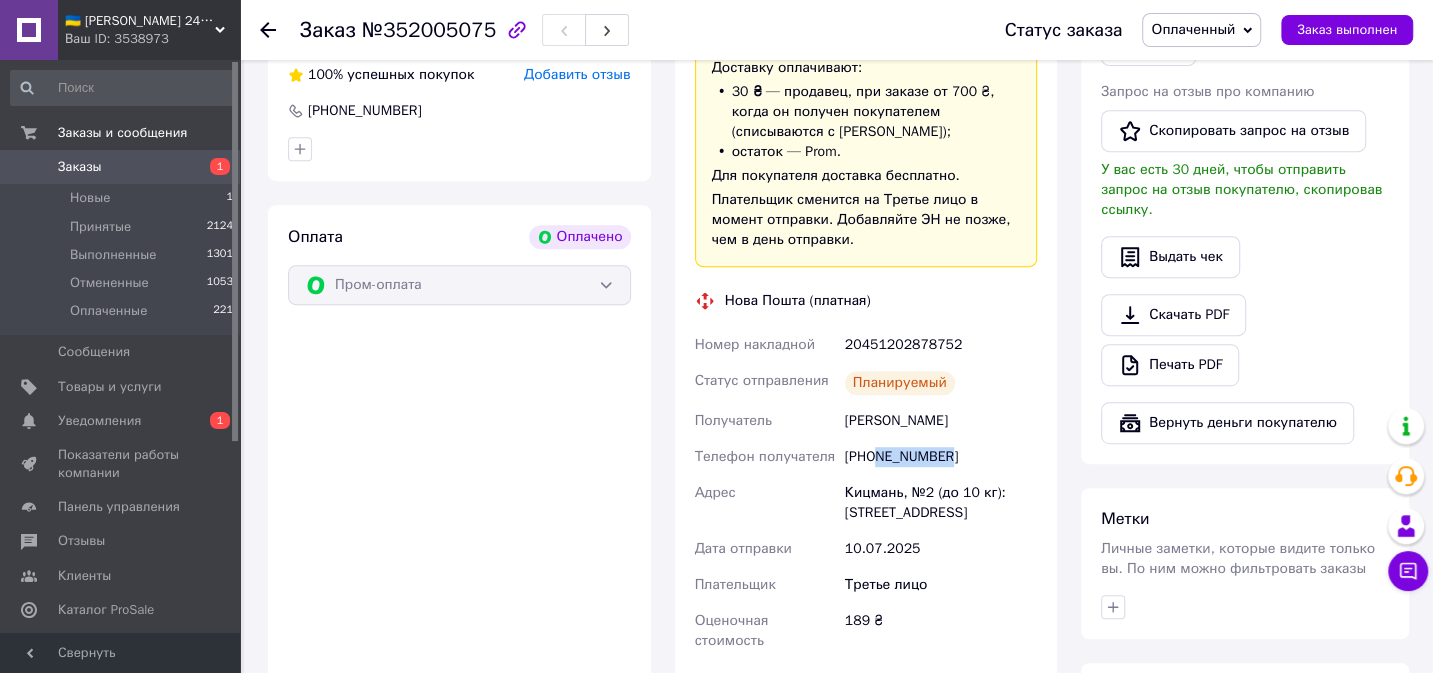 drag, startPoint x: 952, startPoint y: 462, endPoint x: 875, endPoint y: 459, distance: 77.05842 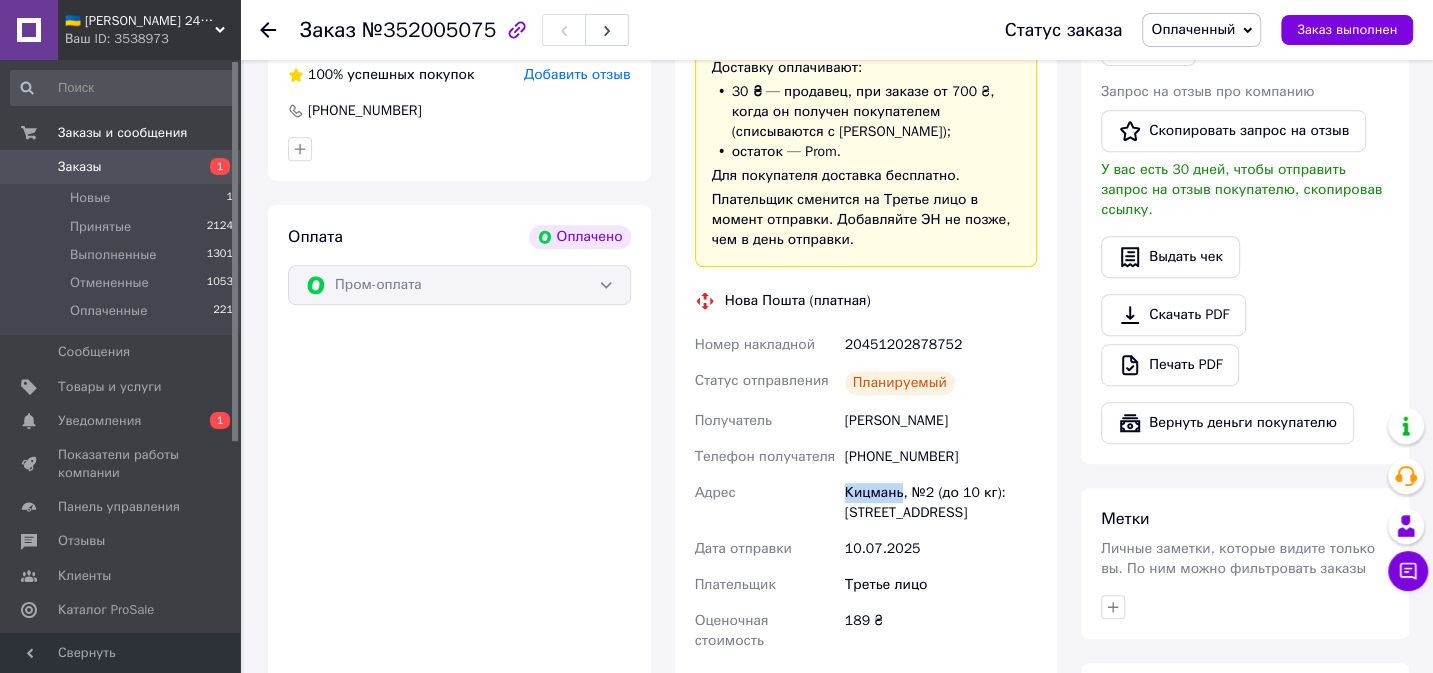 drag, startPoint x: 839, startPoint y: 490, endPoint x: 900, endPoint y: 490, distance: 61 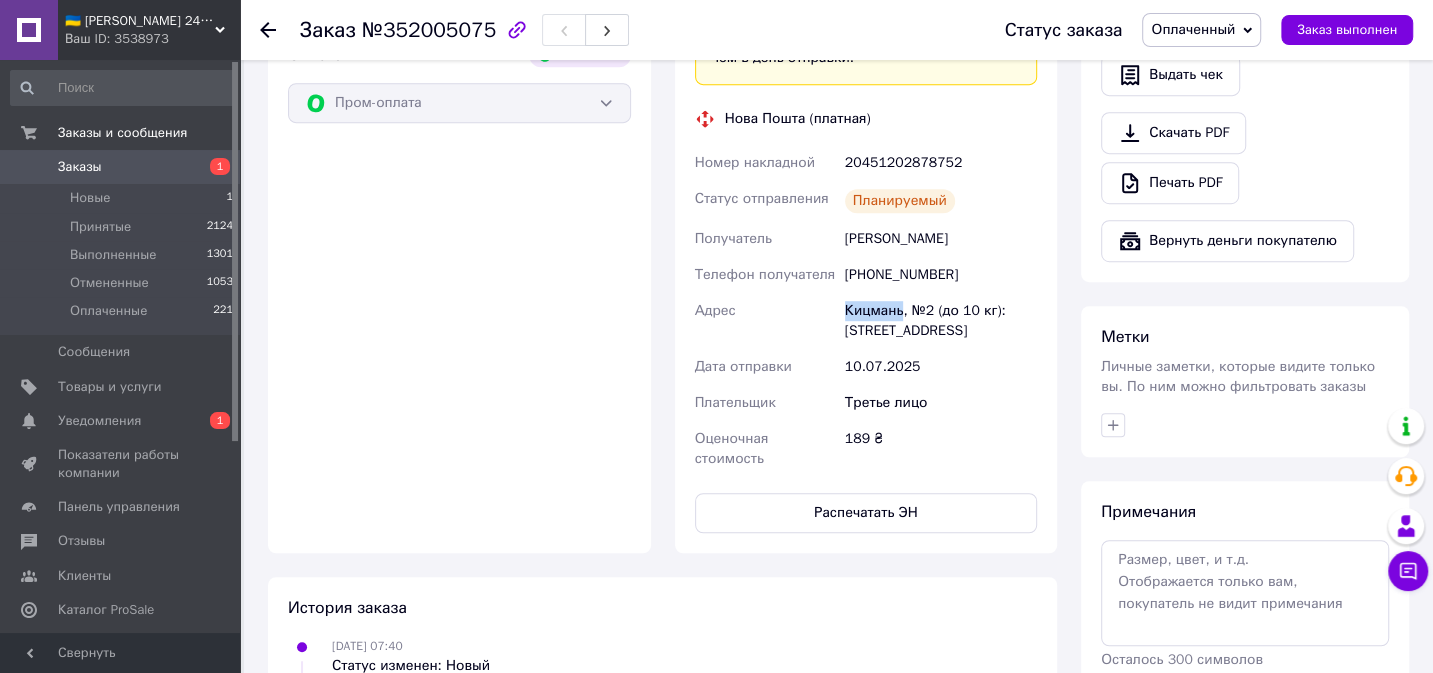 scroll, scrollTop: 797, scrollLeft: 0, axis: vertical 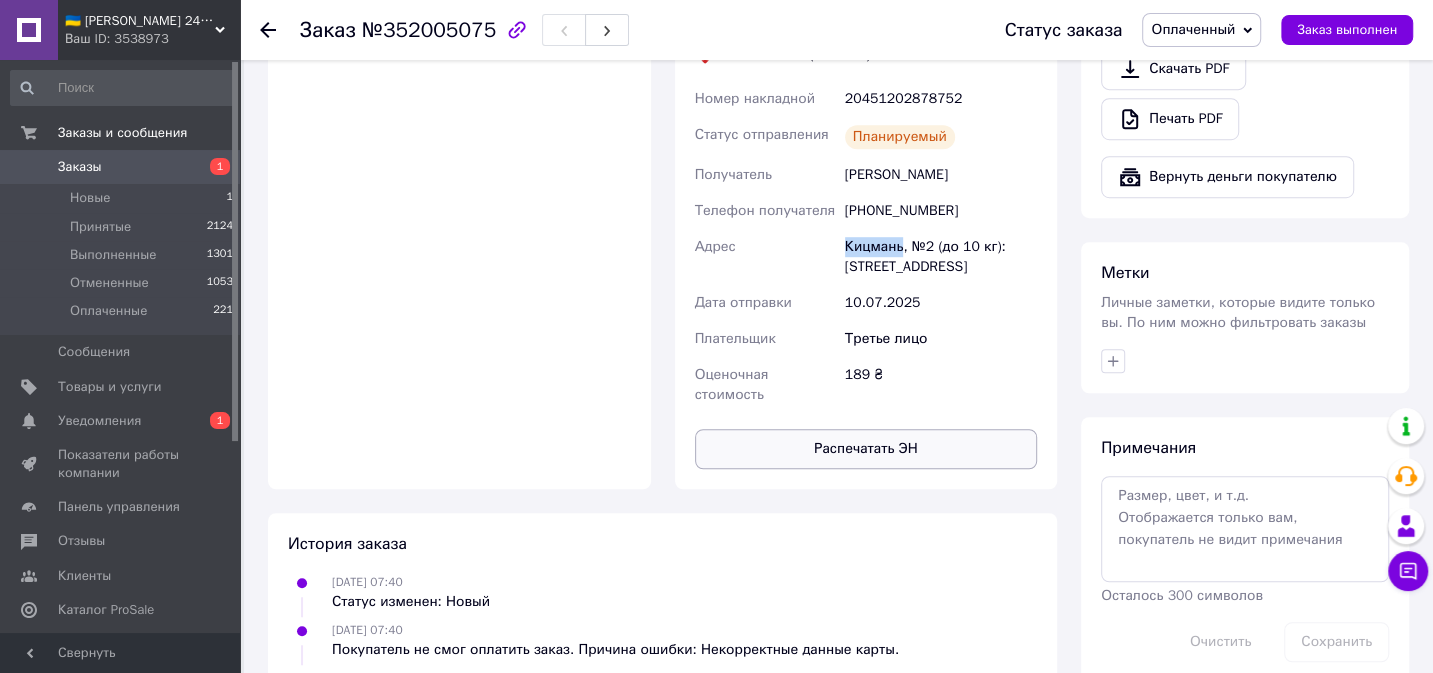 click on "Распечатать ЭН" at bounding box center (866, 449) 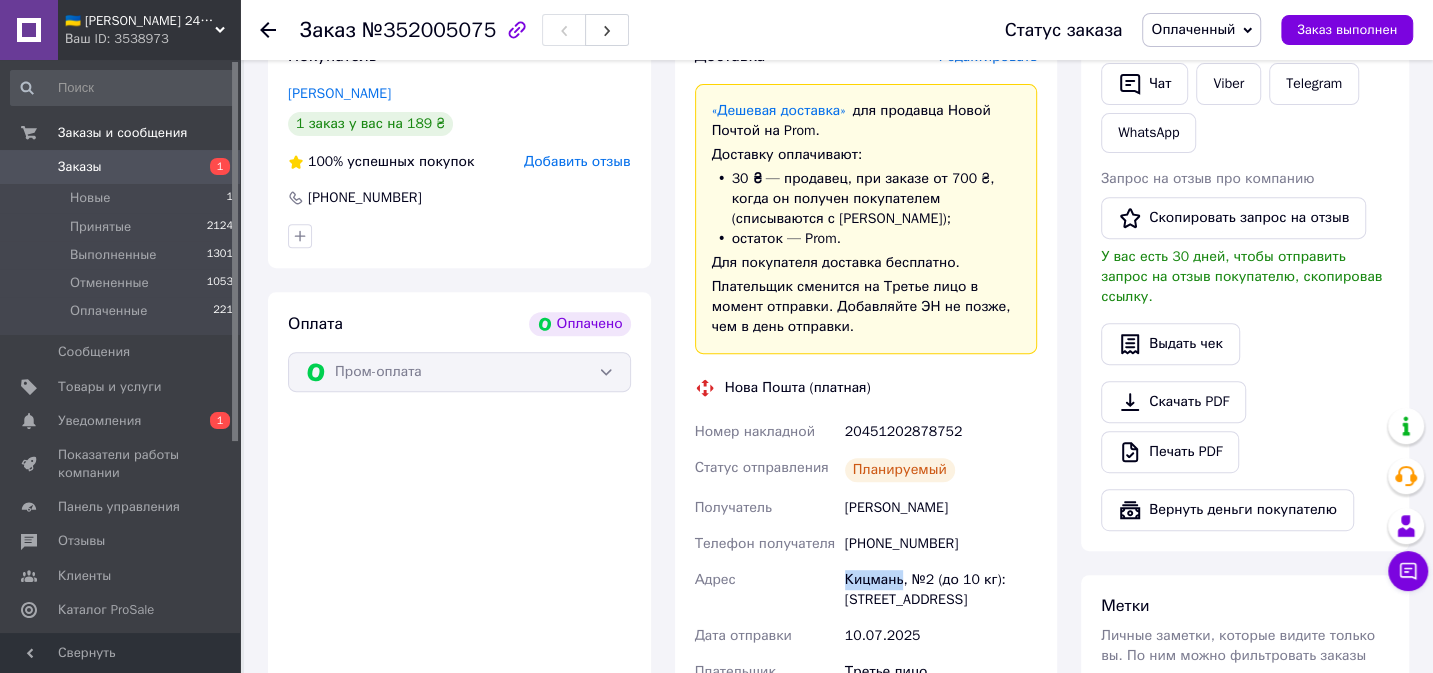 scroll, scrollTop: 572, scrollLeft: 0, axis: vertical 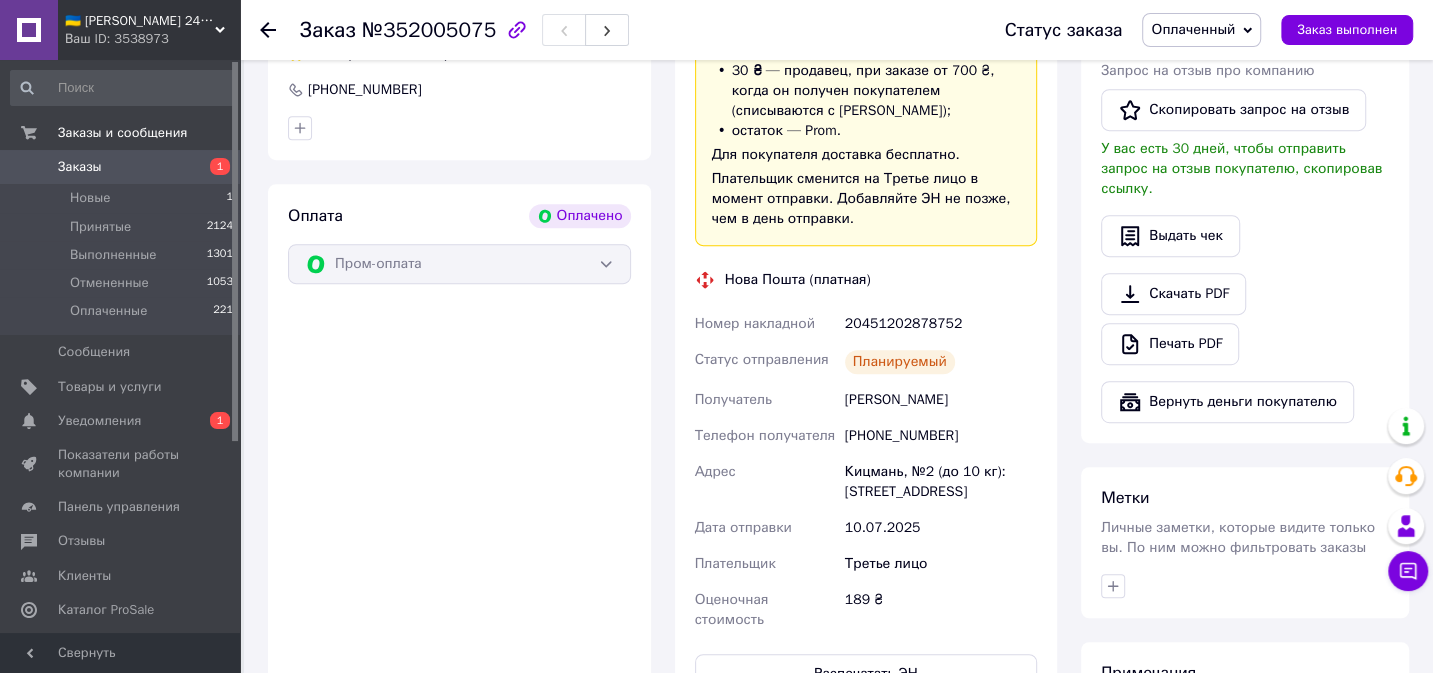 click on "20451202878752" at bounding box center (941, 324) 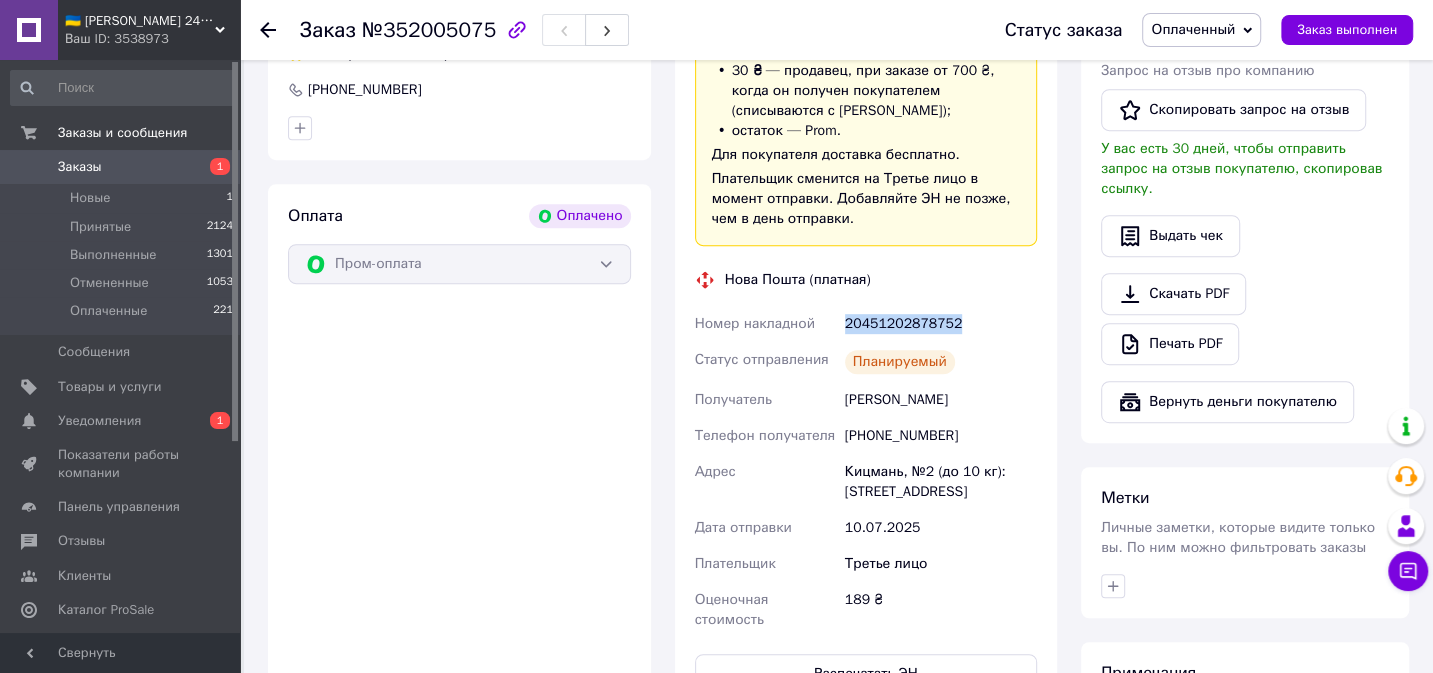 click on "20451202878752" at bounding box center [941, 324] 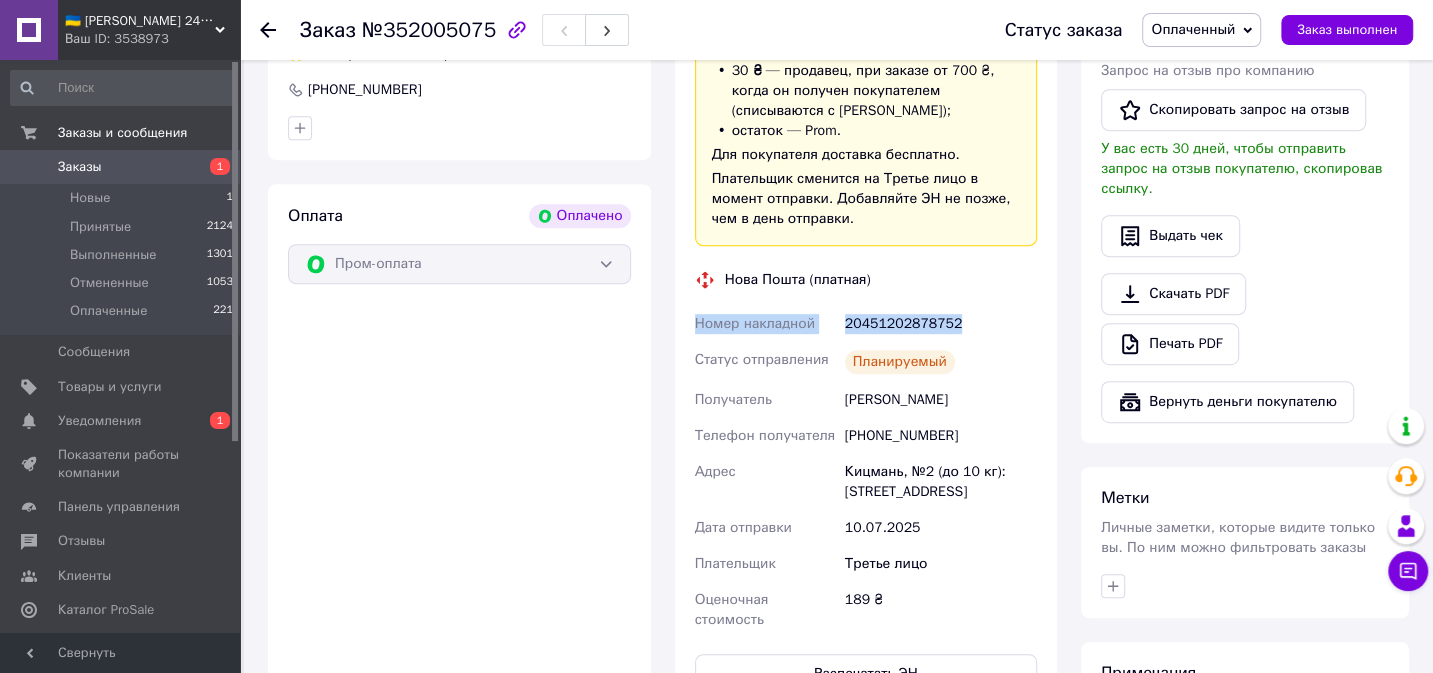 drag, startPoint x: 695, startPoint y: 322, endPoint x: 948, endPoint y: 307, distance: 253.44427 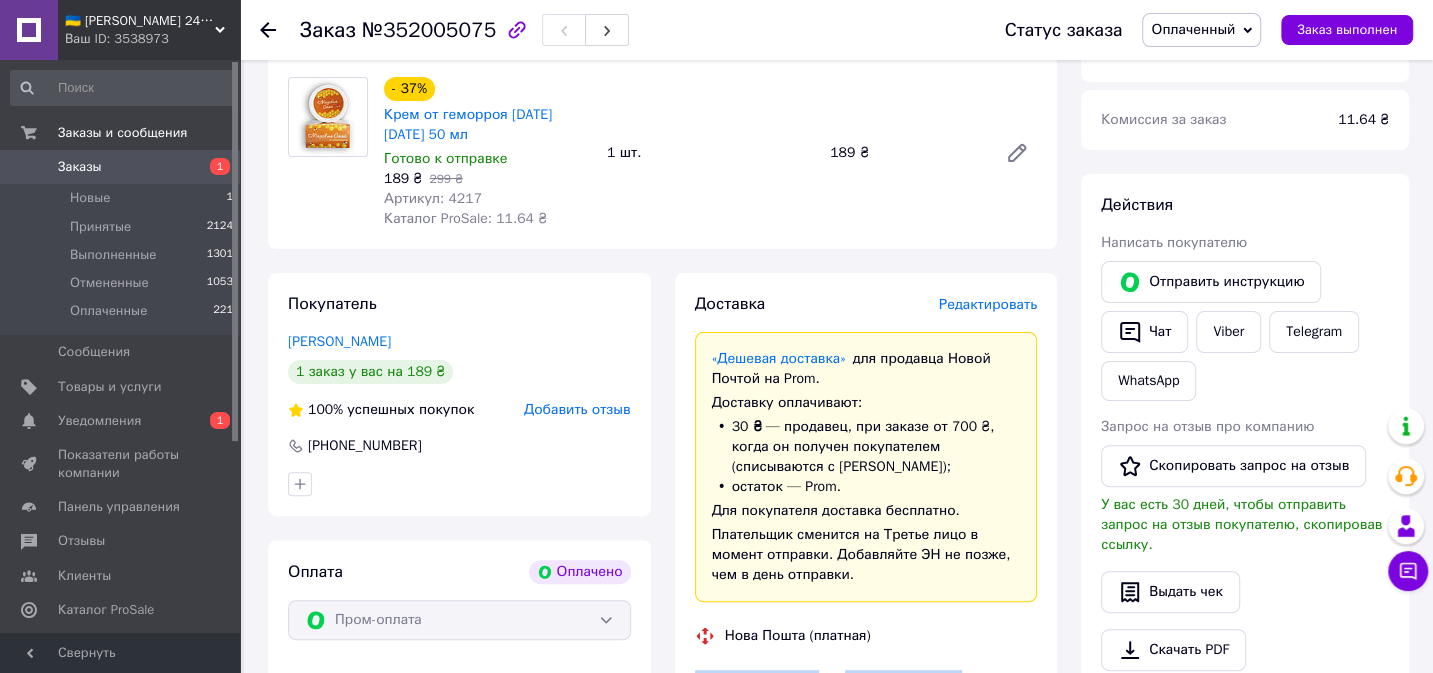 scroll, scrollTop: 200, scrollLeft: 0, axis: vertical 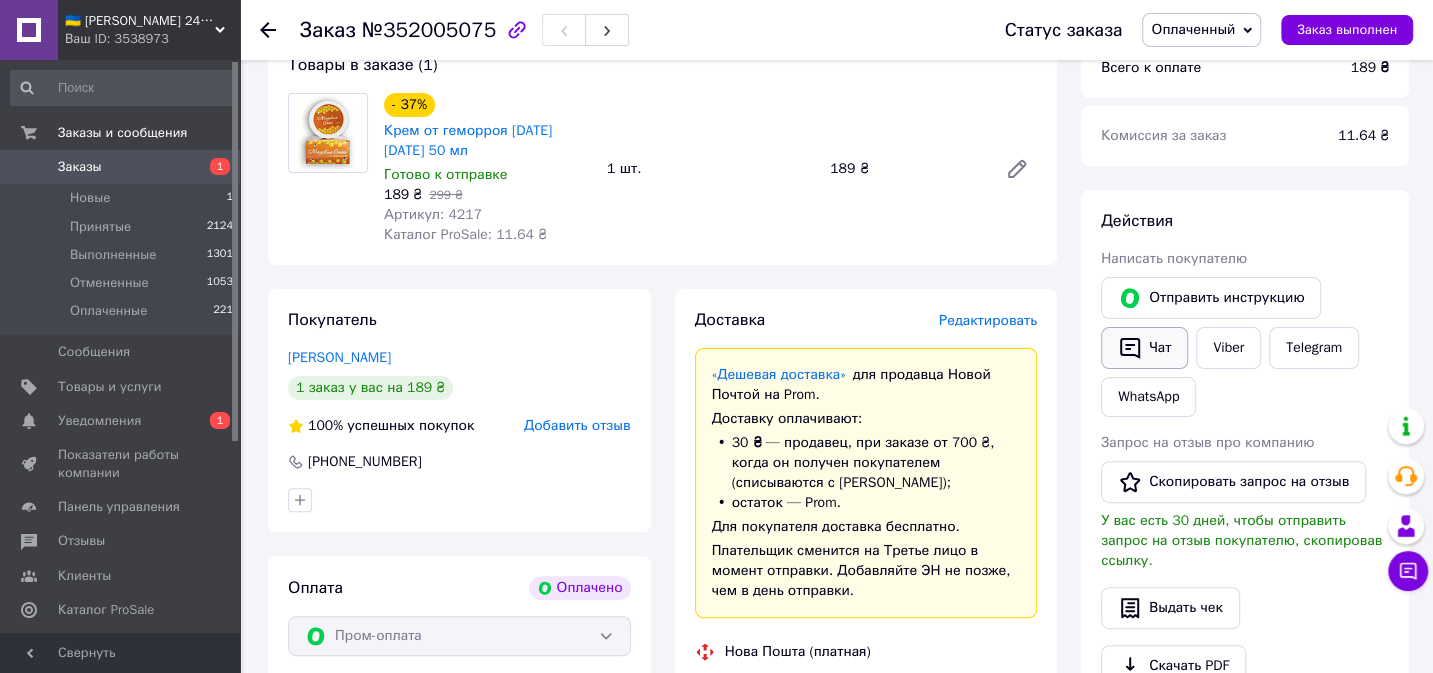 click on "Чат" at bounding box center [1144, 348] 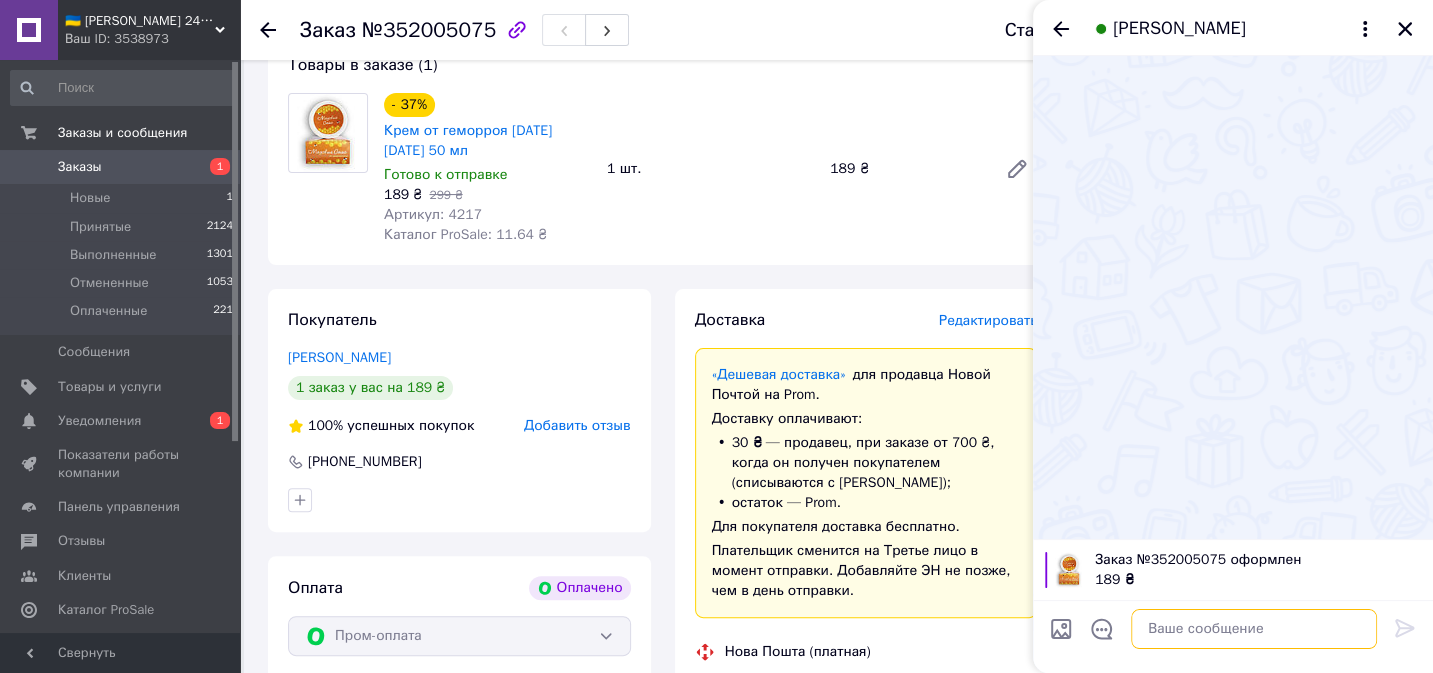 click at bounding box center [1254, 629] 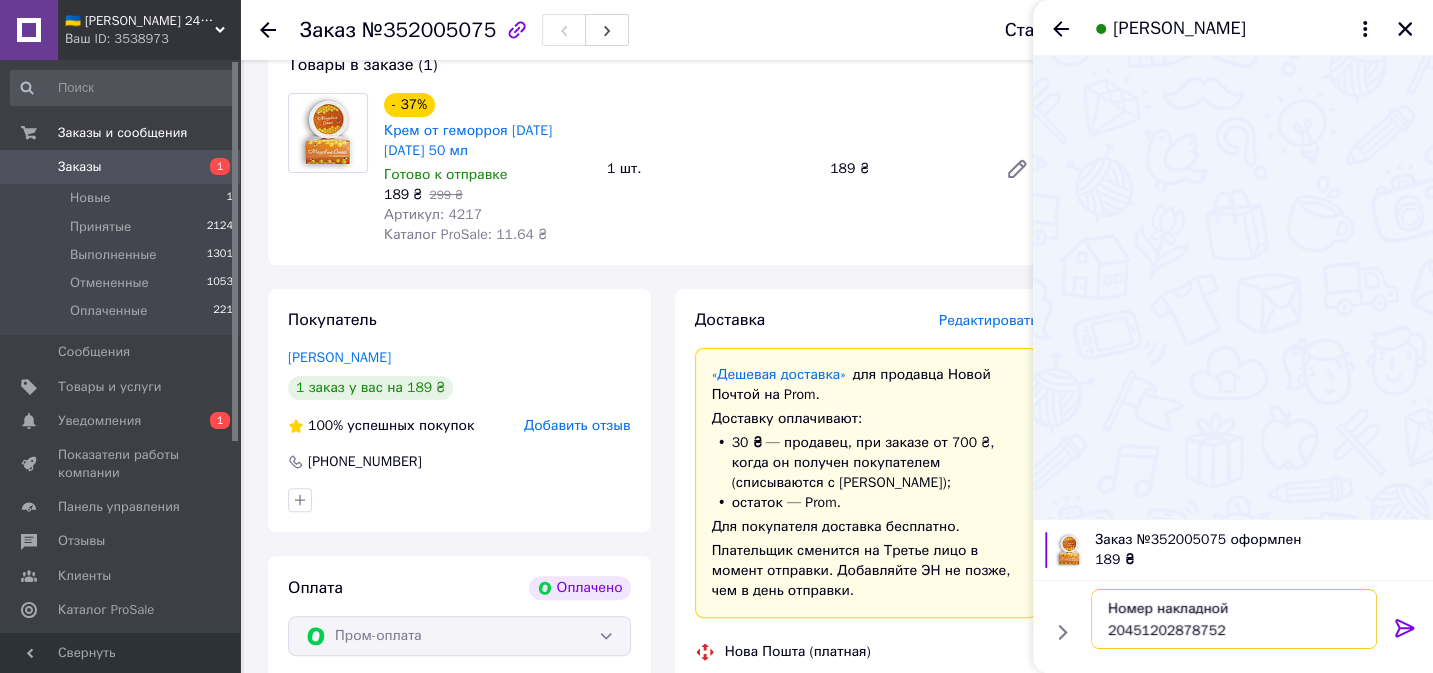 type on "Номер накладной
20451202878752" 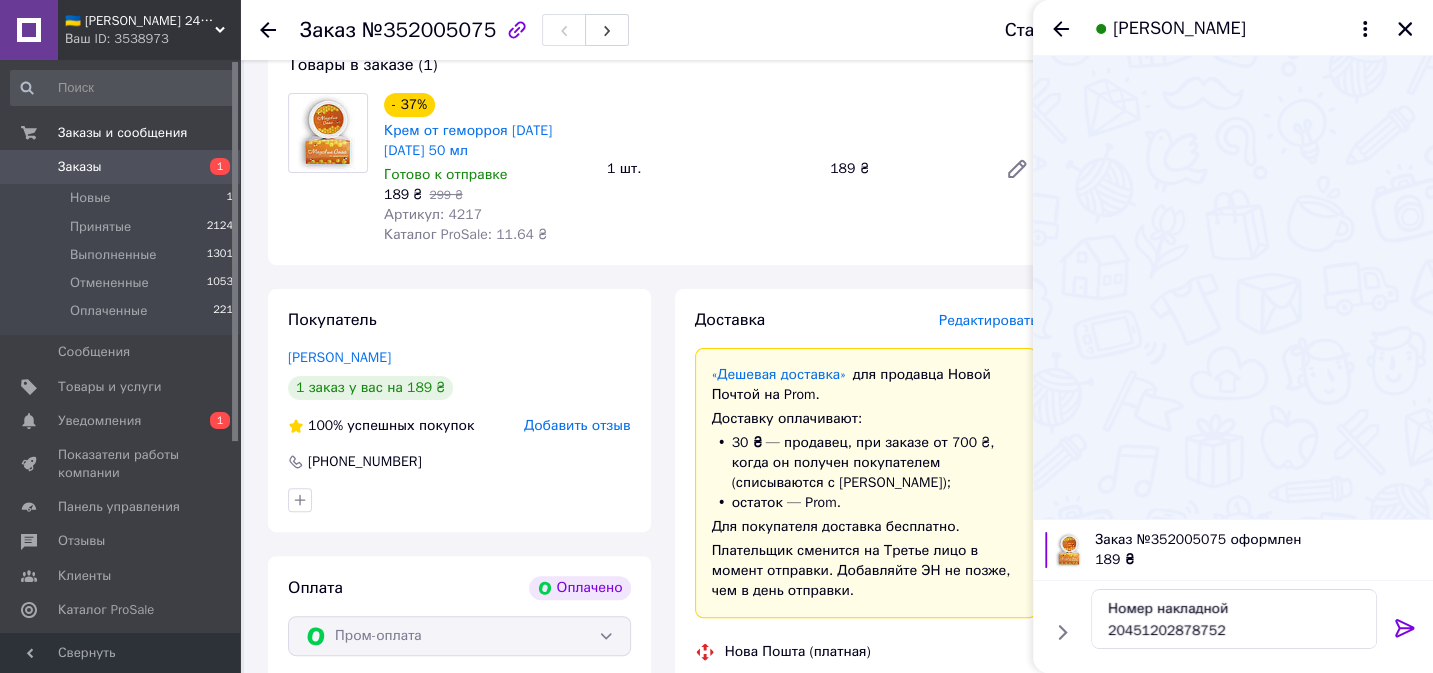 click 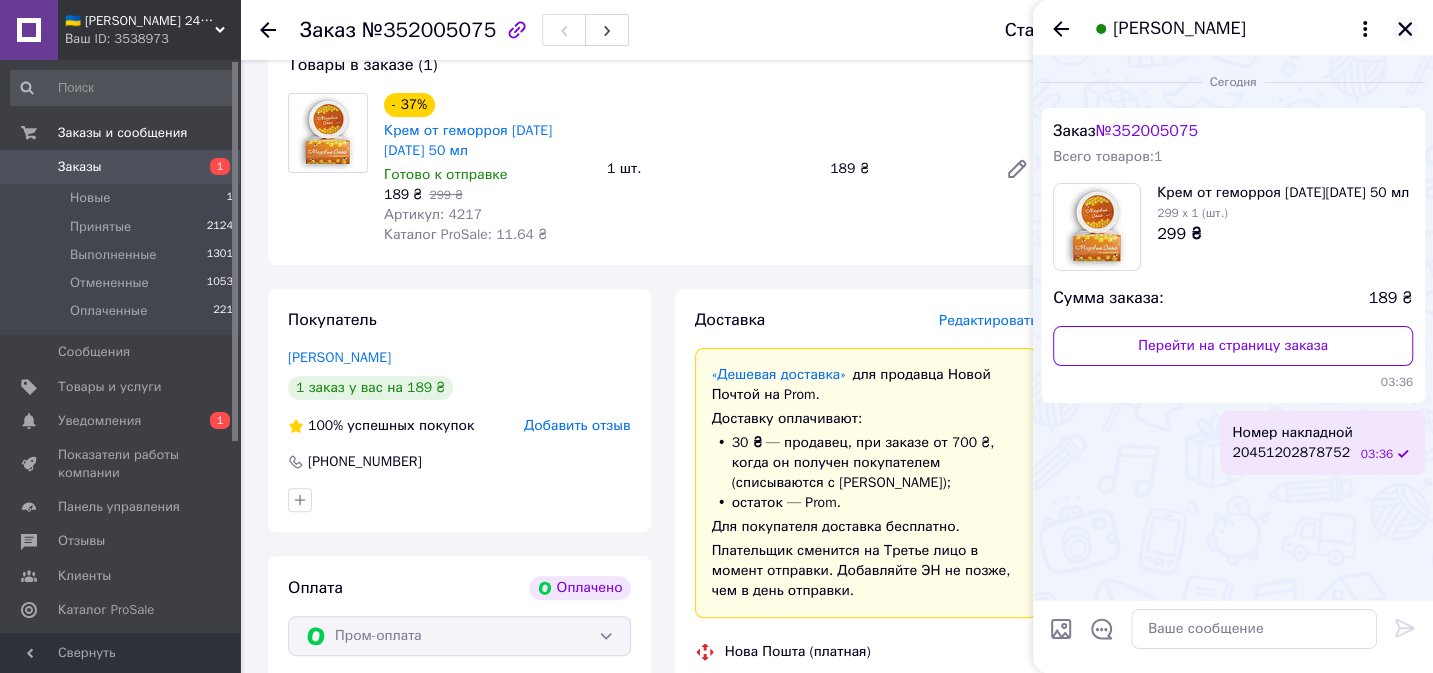 click 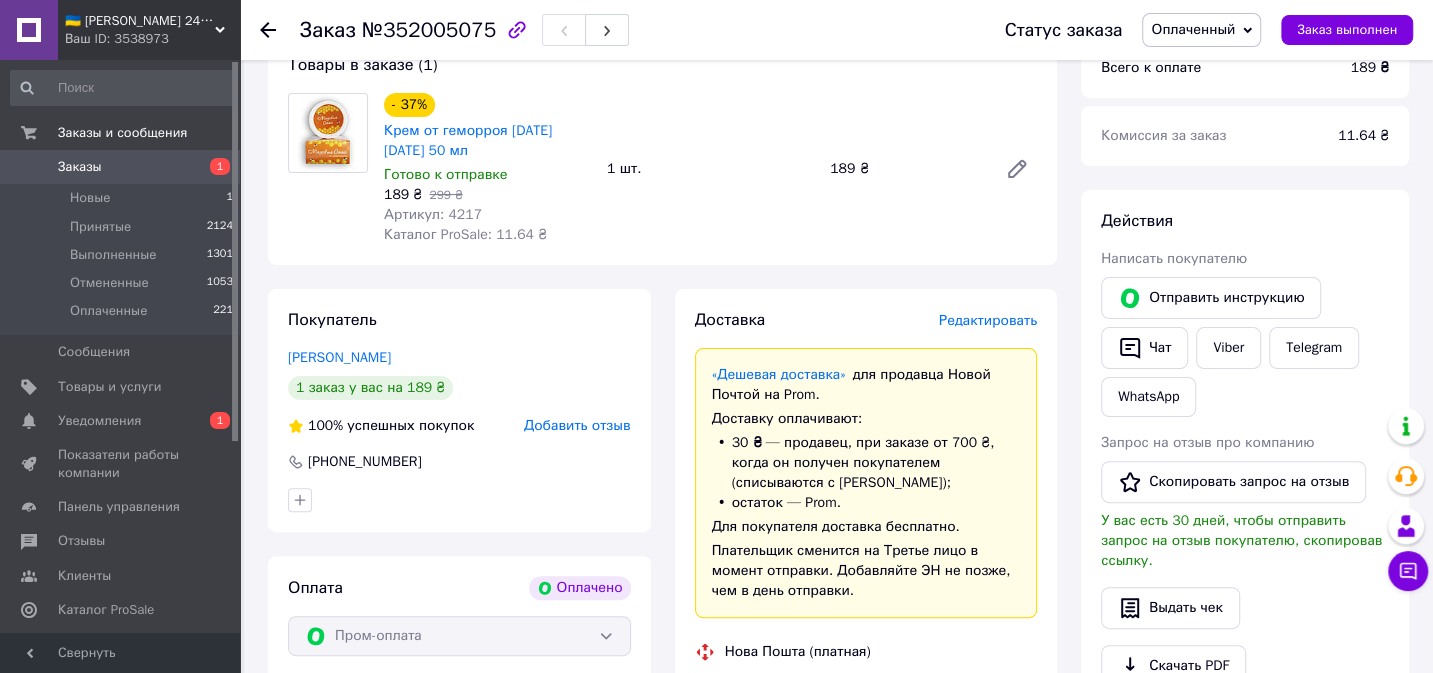 click on "Заказы" at bounding box center [80, 167] 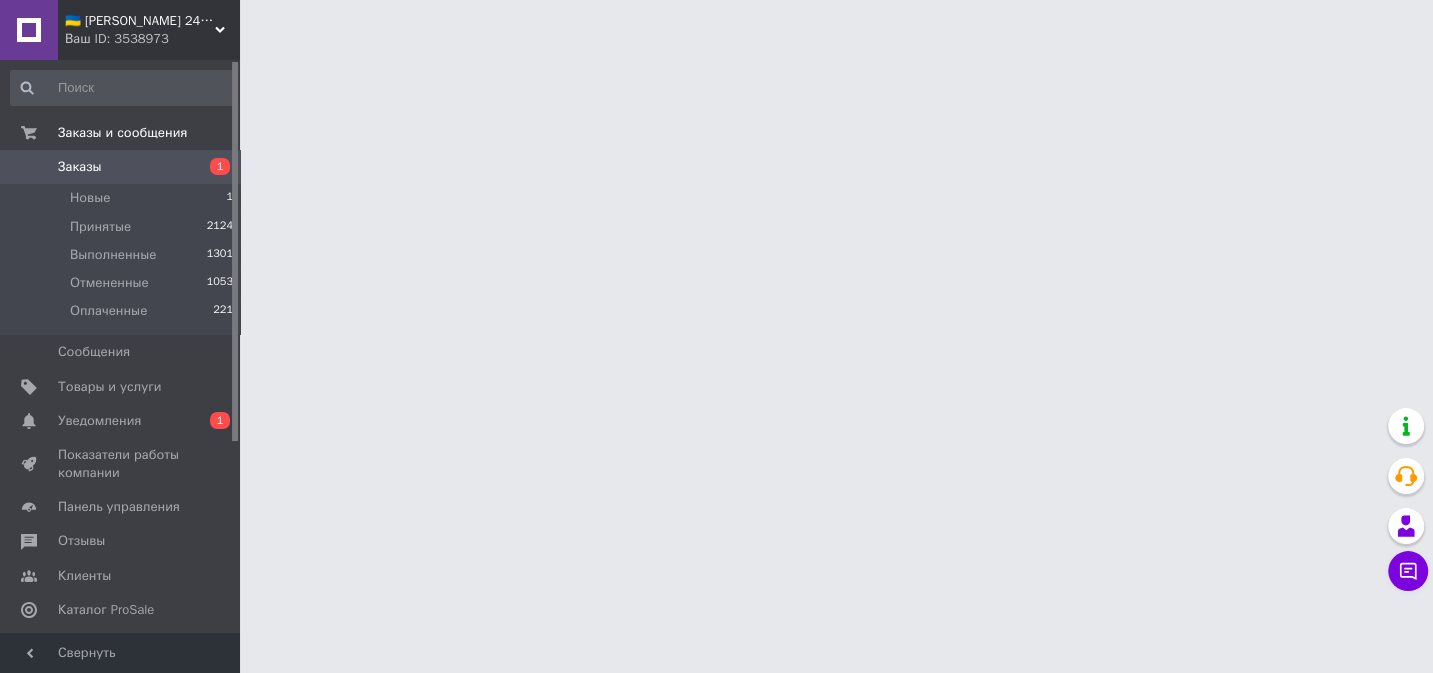 scroll, scrollTop: 0, scrollLeft: 0, axis: both 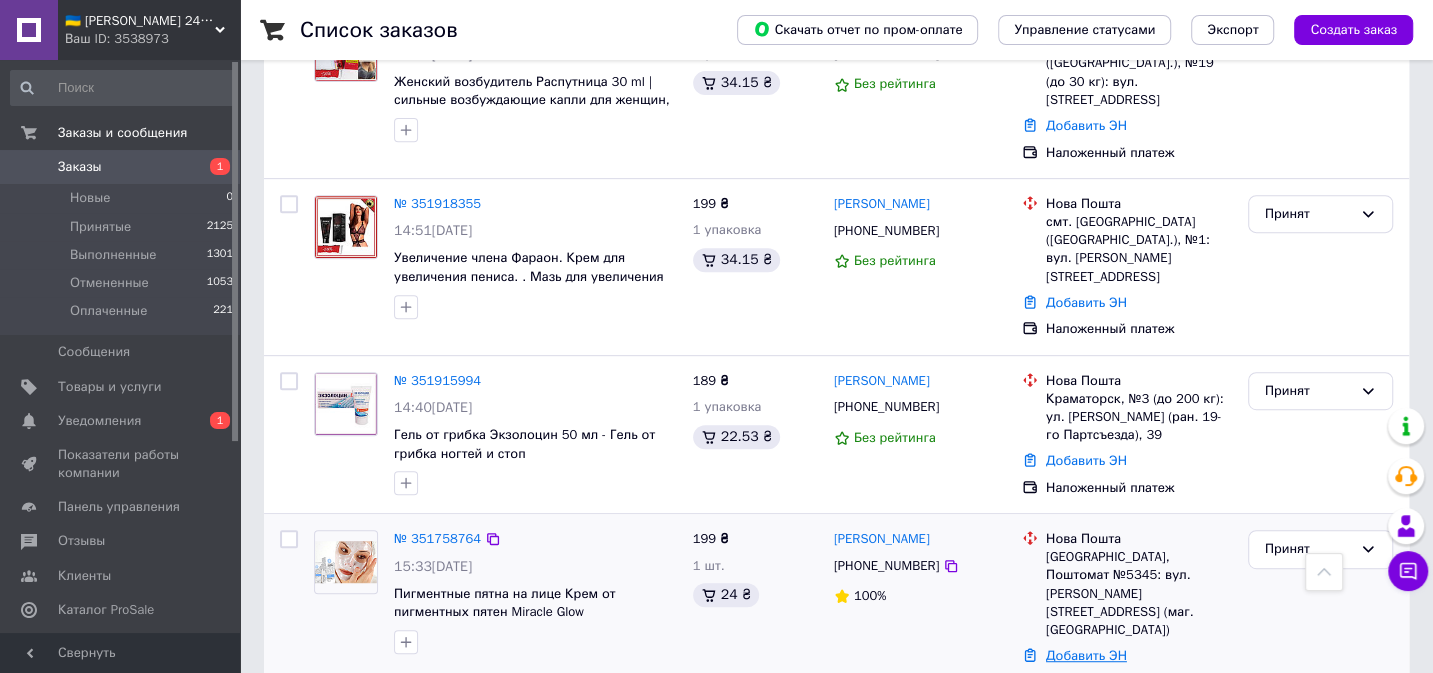 click on "Добавить ЭН" at bounding box center [1086, 655] 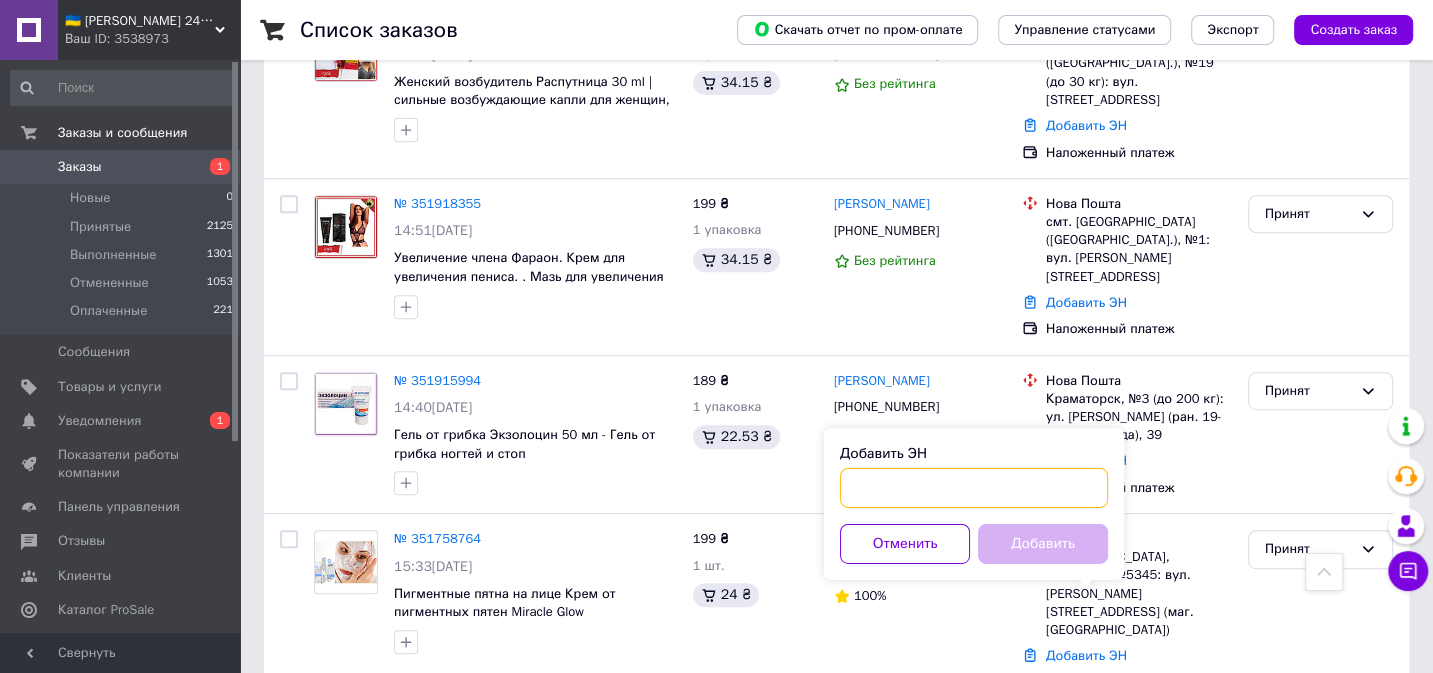 click on "Добавить ЭН" at bounding box center [974, 488] 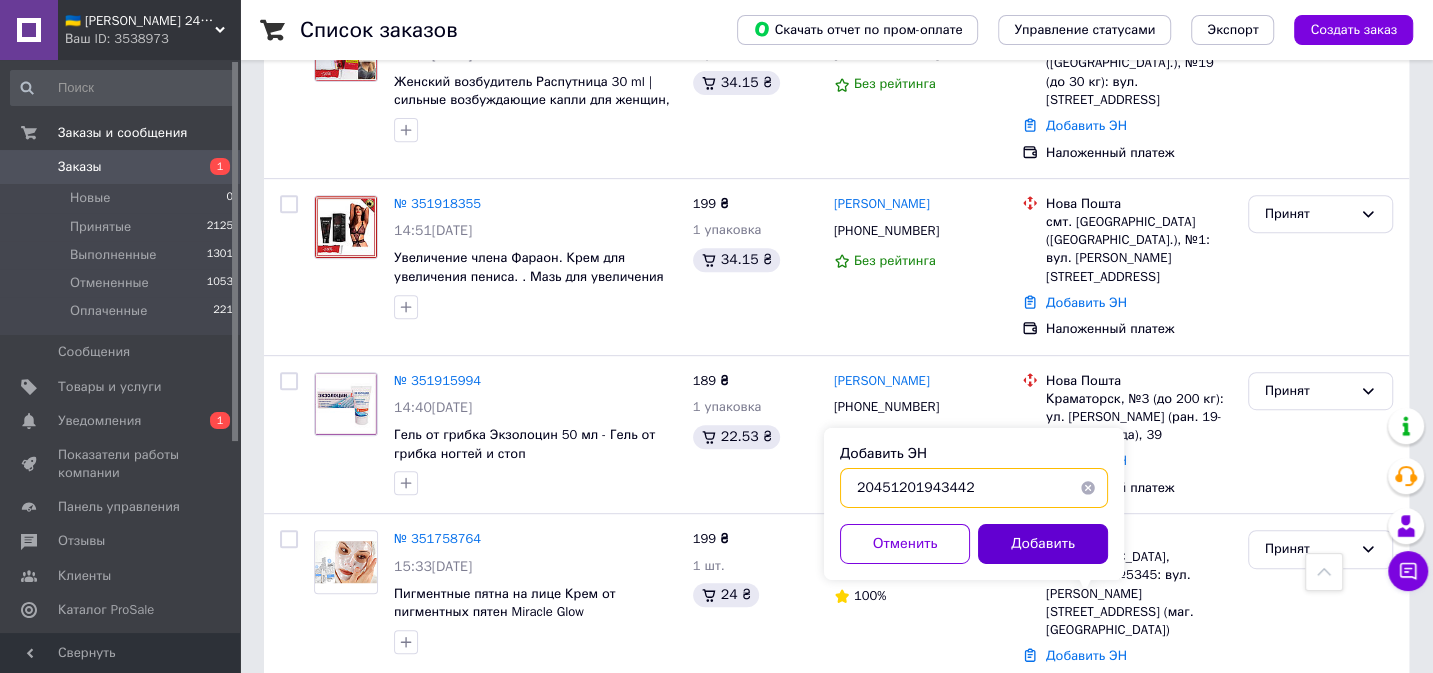 type on "20451201943442" 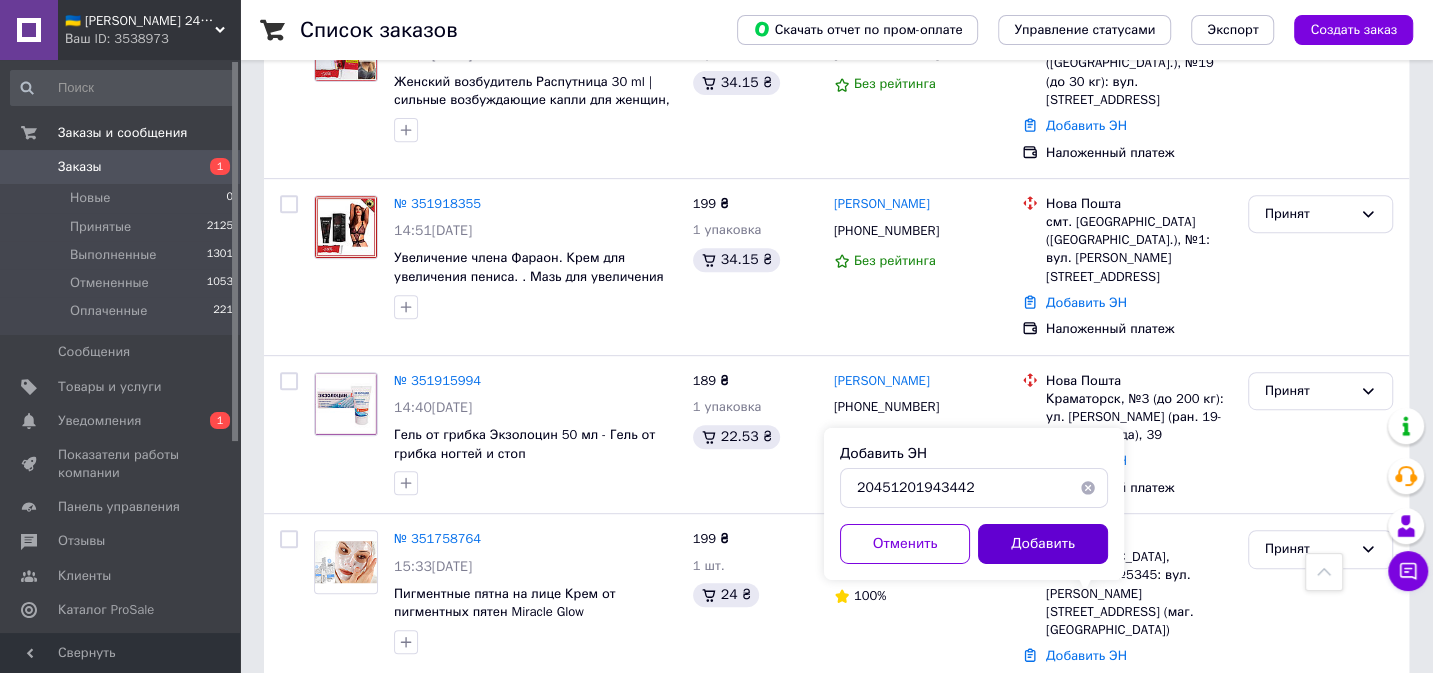 click on "Добавить" at bounding box center (1043, 544) 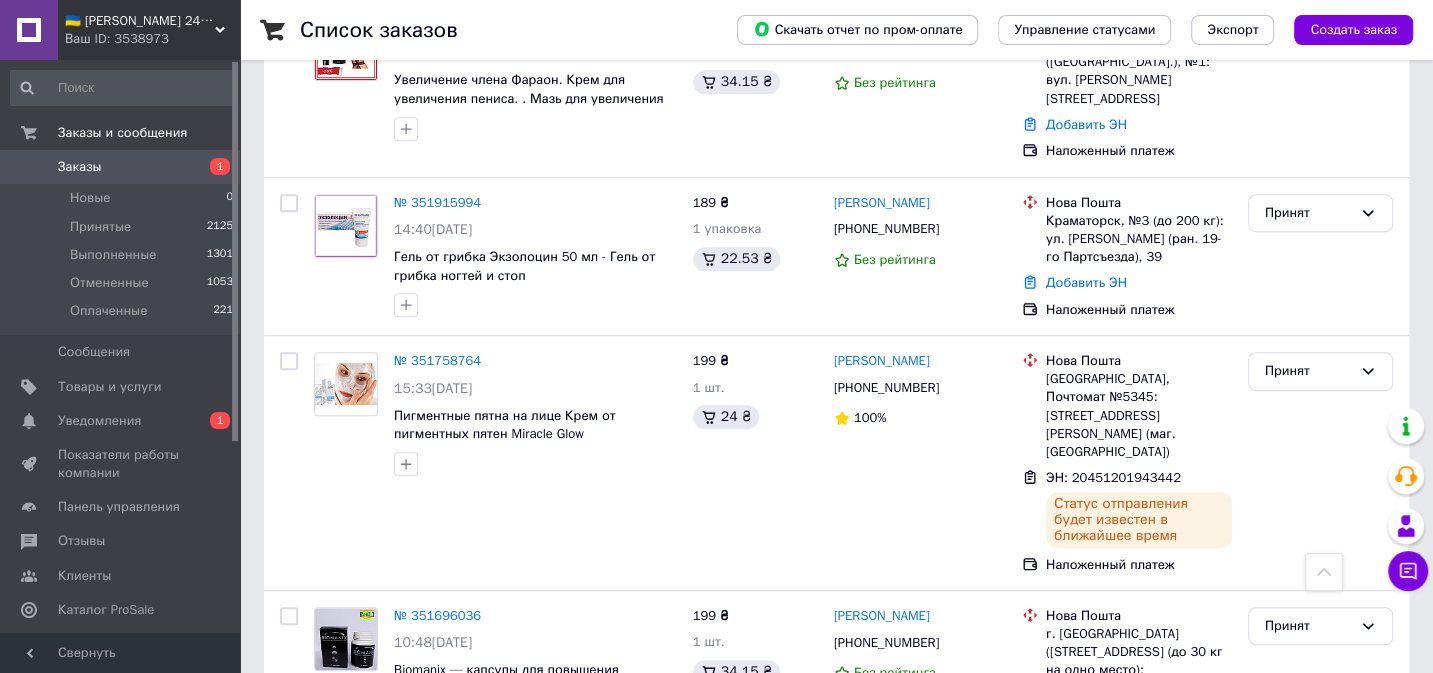 scroll, scrollTop: 0, scrollLeft: 0, axis: both 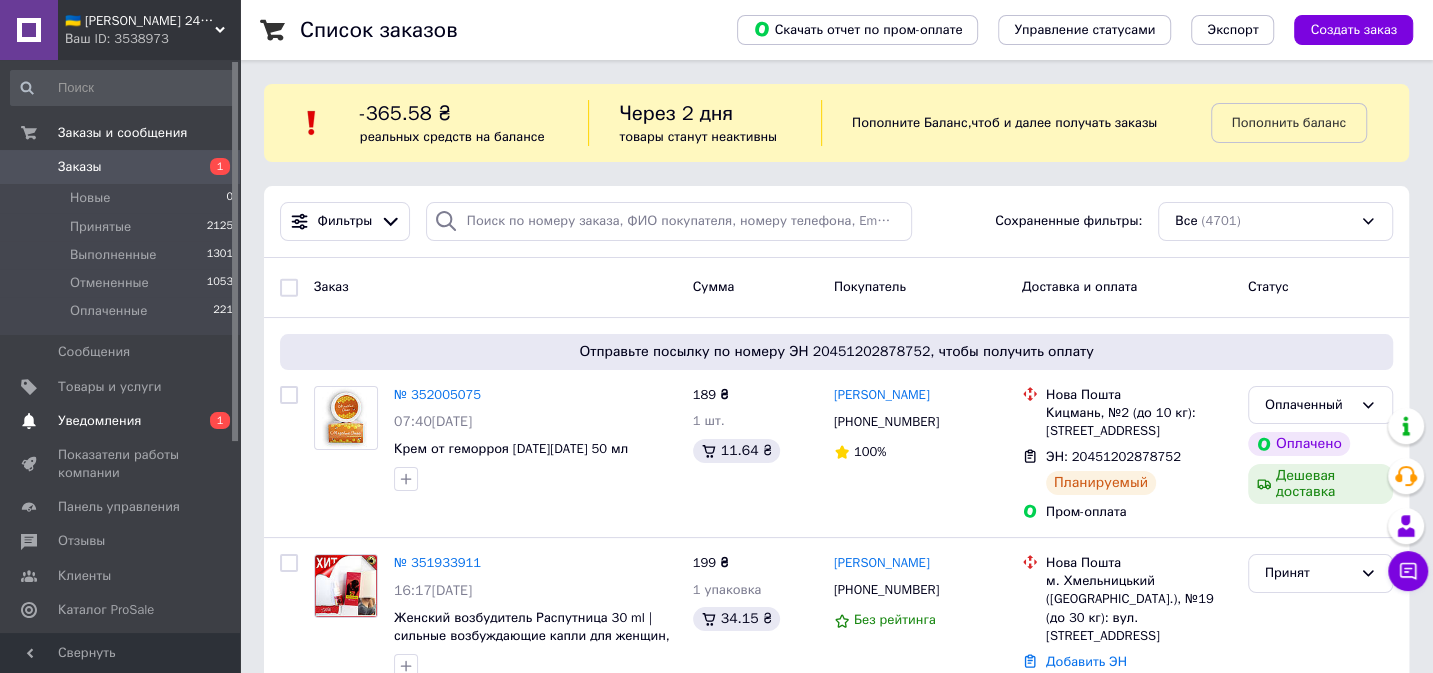 click on "Уведомления" at bounding box center (99, 421) 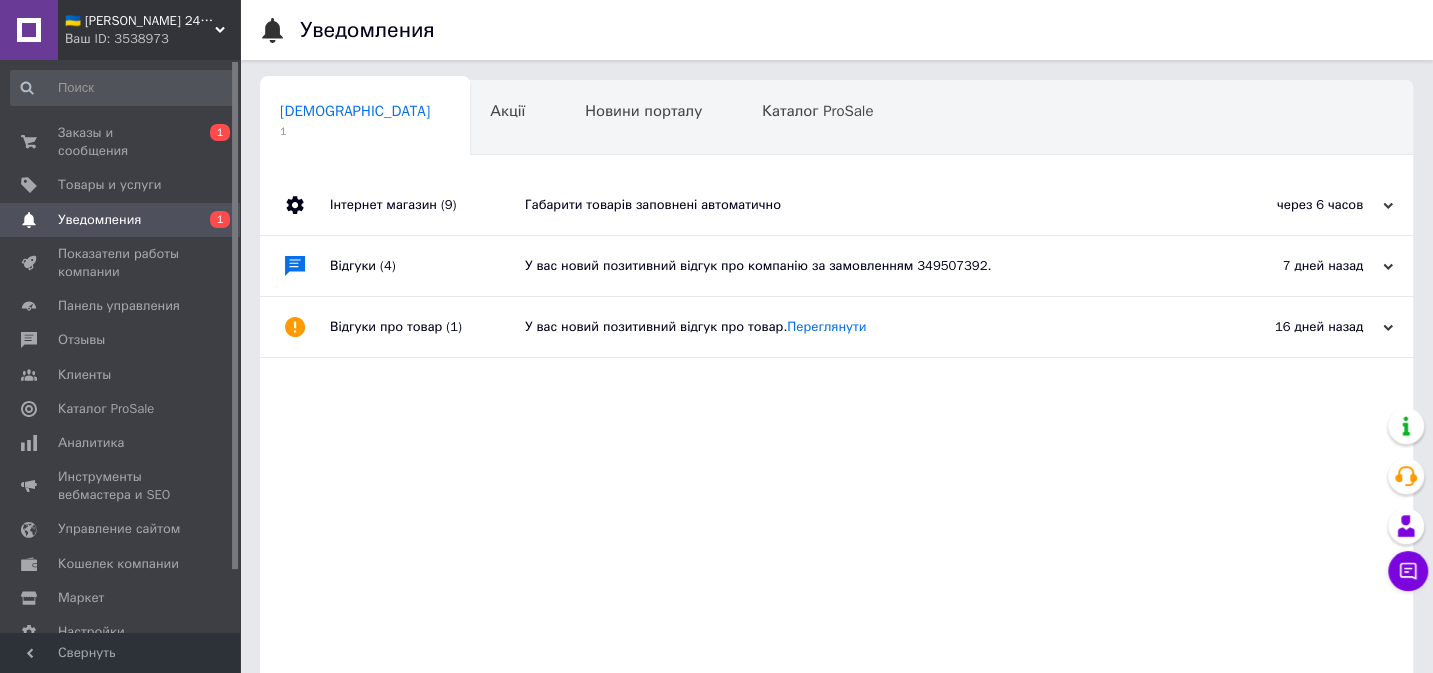 click on "Інтернет магазин   (9)" at bounding box center (427, 205) 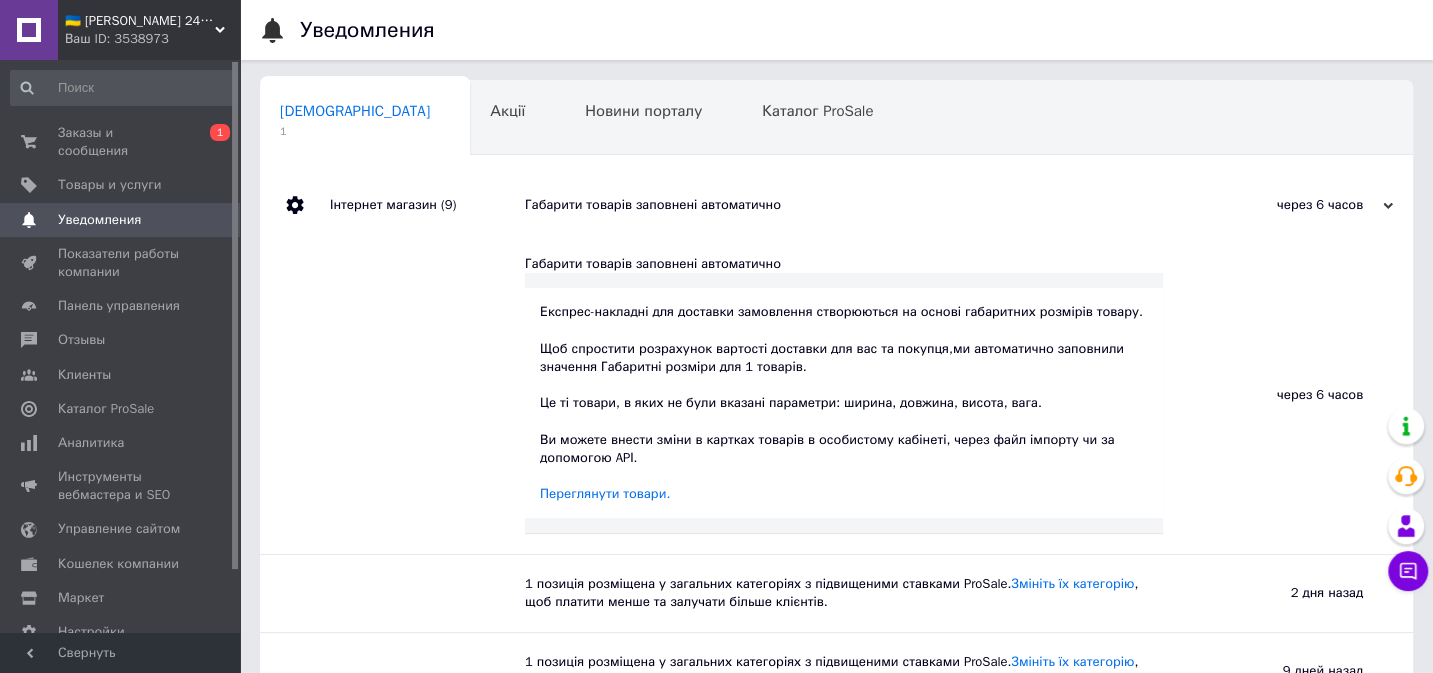 click on "🇺🇦 Онлайн Аптека  24/7 💙 Ваш ID: 3538973" at bounding box center (149, 30) 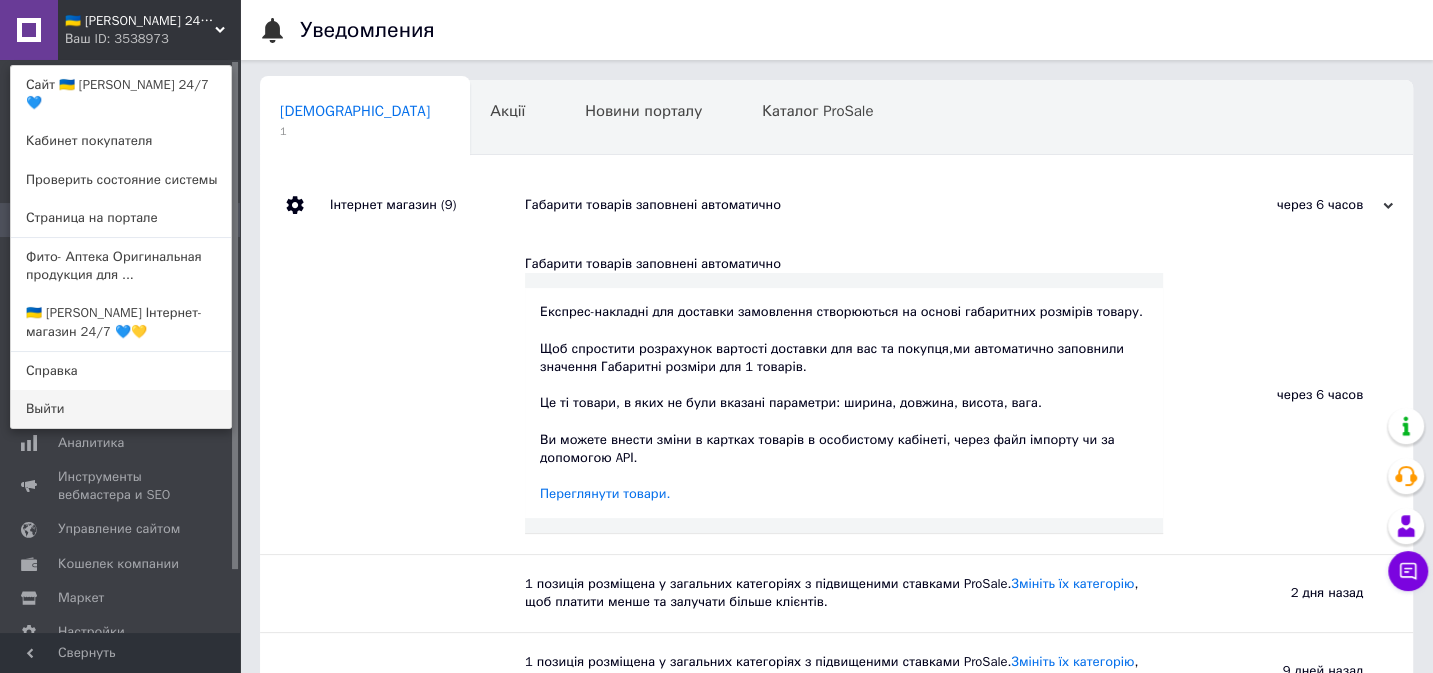 click on "Выйти" at bounding box center (121, 409) 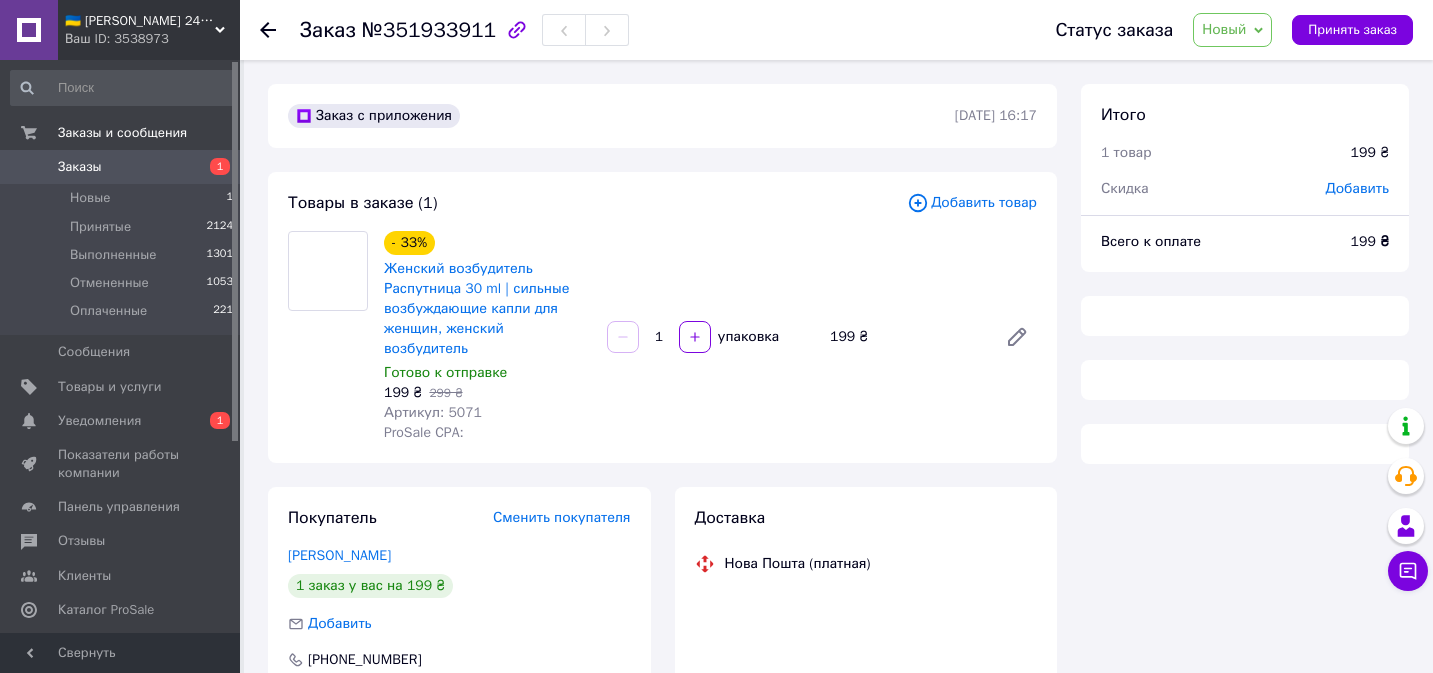 scroll, scrollTop: 0, scrollLeft: 0, axis: both 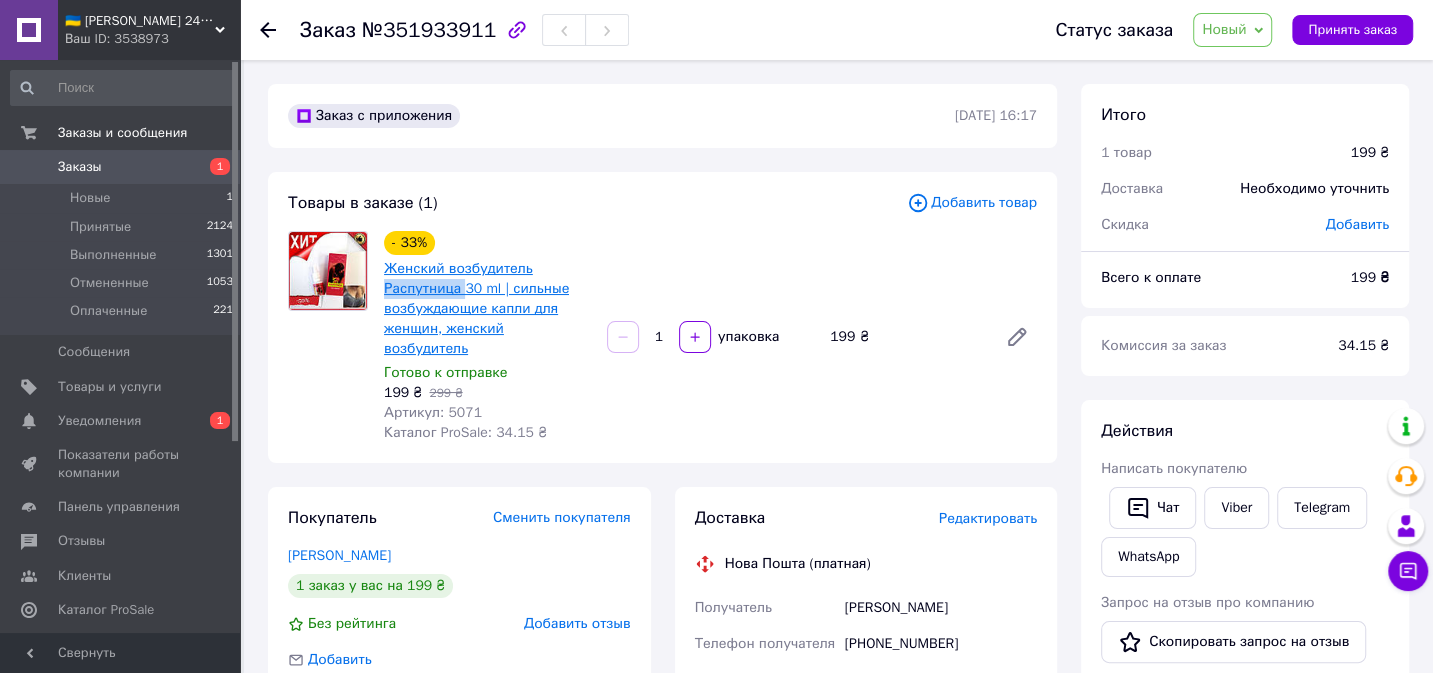 drag, startPoint x: 377, startPoint y: 293, endPoint x: 459, endPoint y: 293, distance: 82 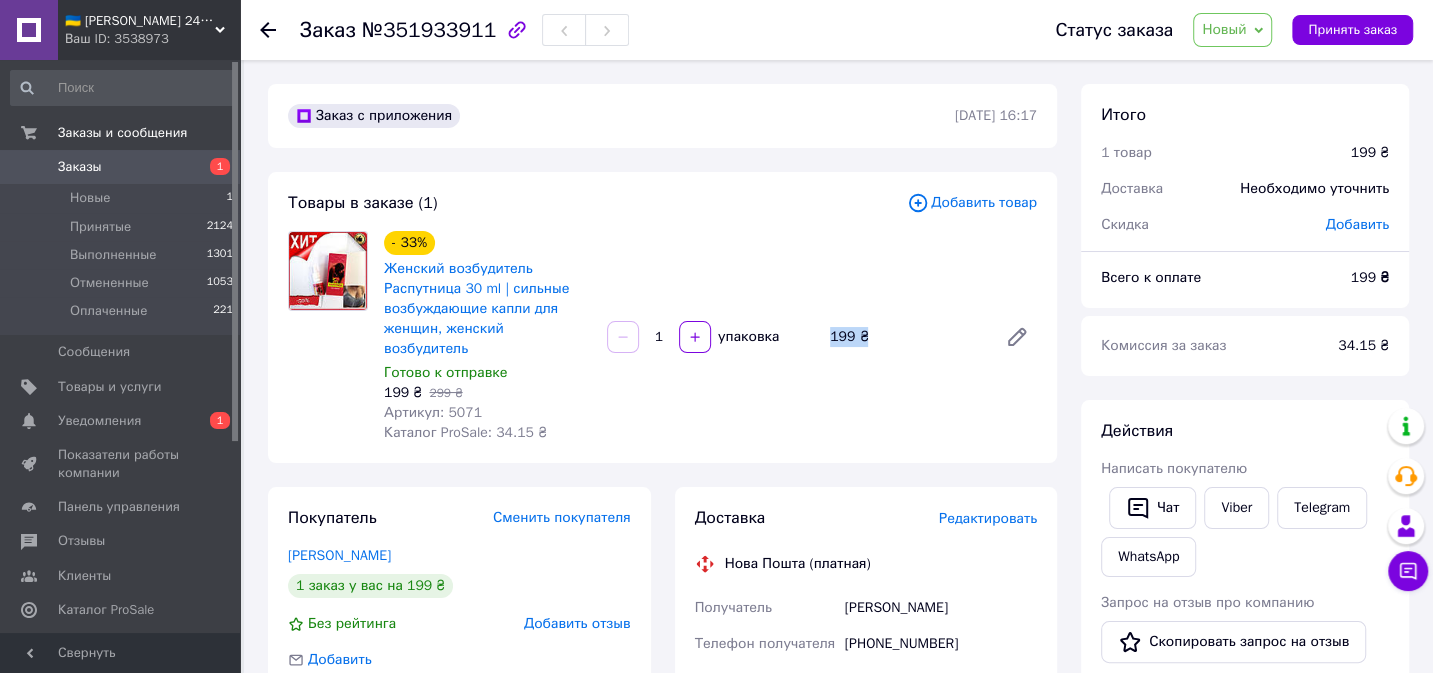 drag, startPoint x: 830, startPoint y: 334, endPoint x: 865, endPoint y: 339, distance: 35.35534 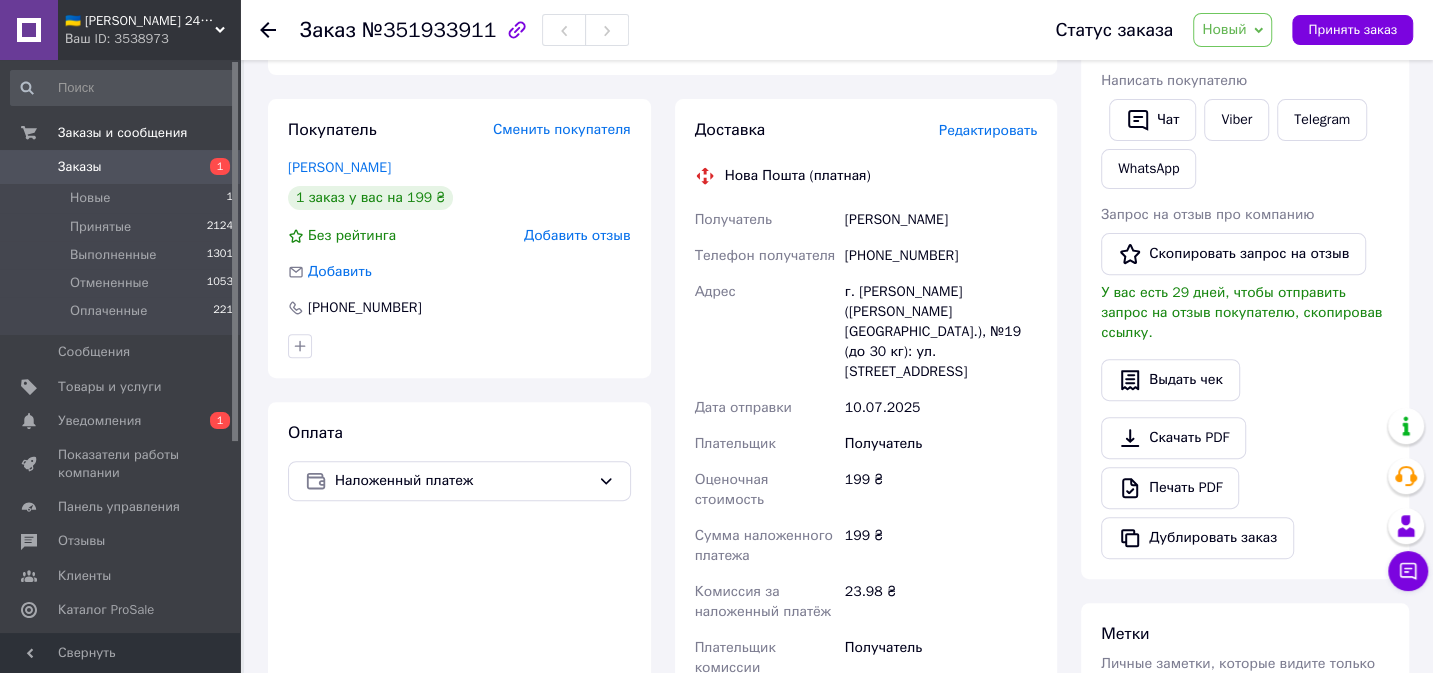 scroll, scrollTop: 390, scrollLeft: 0, axis: vertical 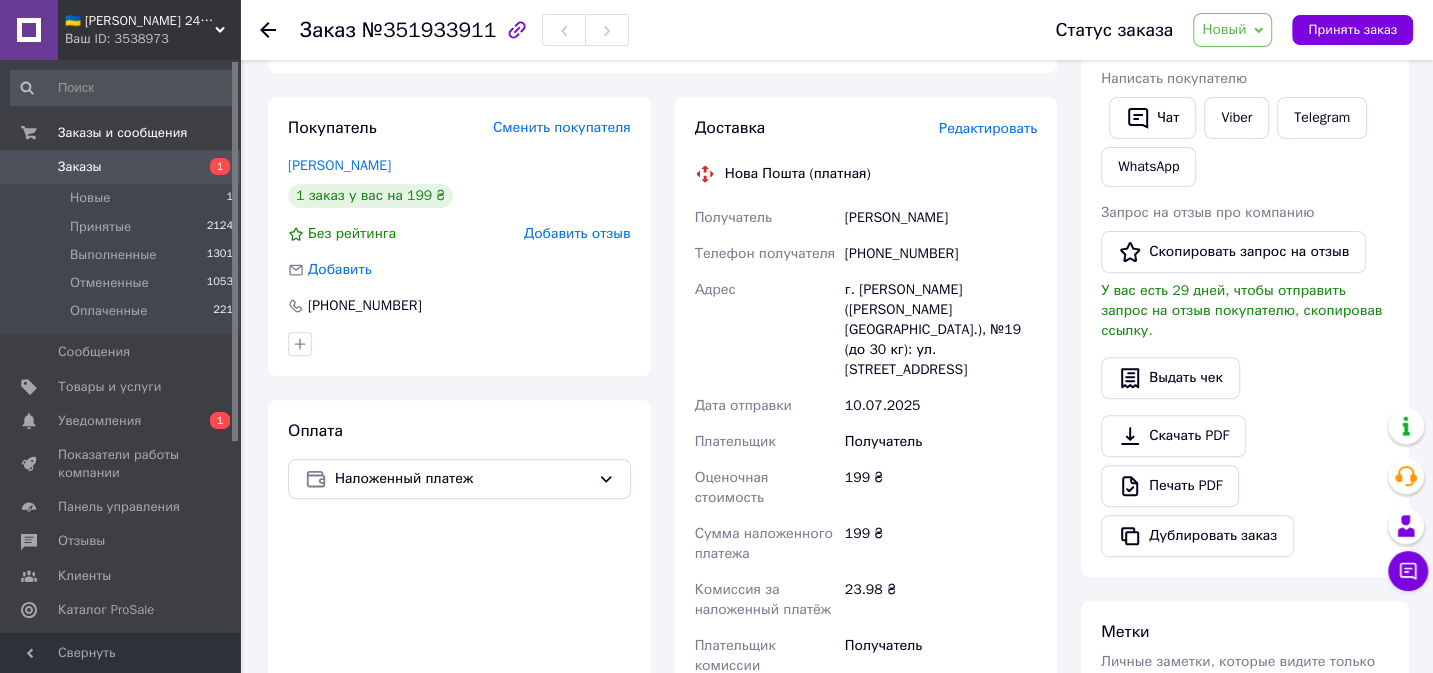 click on "[PERSON_NAME]" at bounding box center [941, 218] 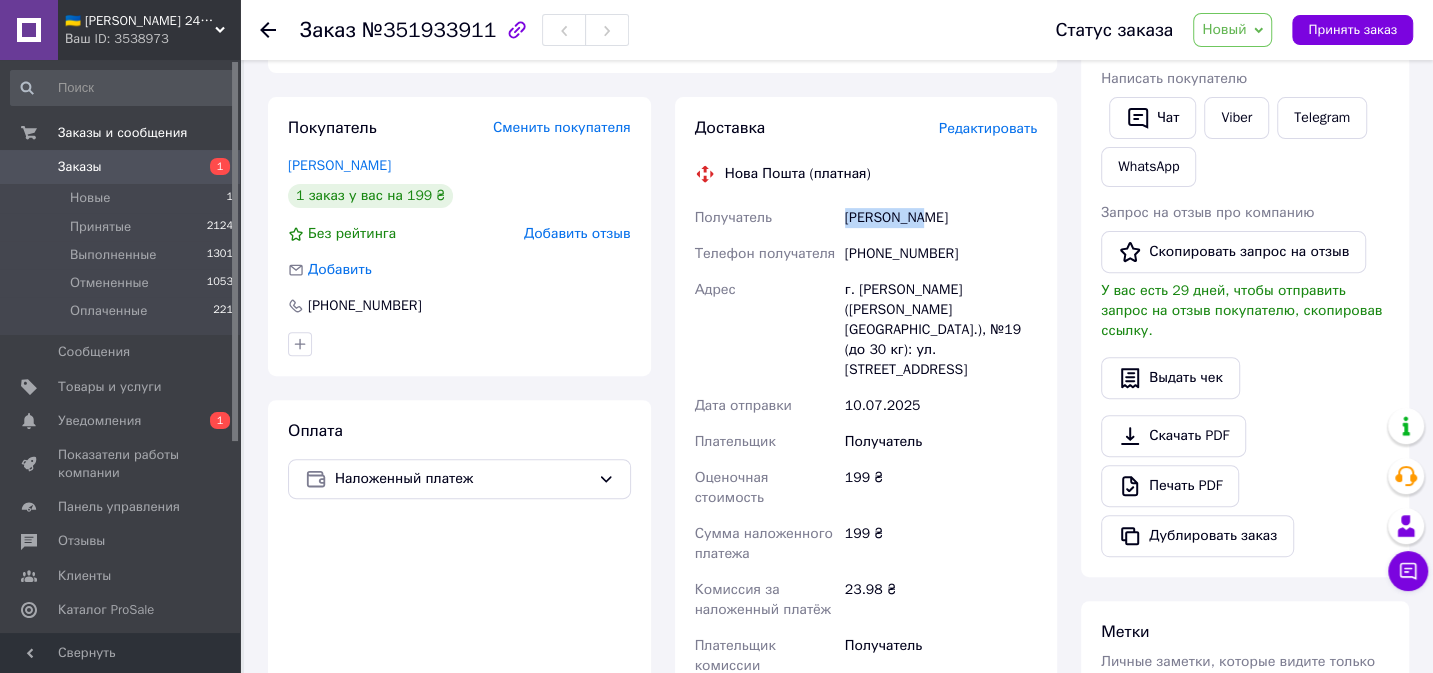 click on "[PERSON_NAME]" at bounding box center [941, 218] 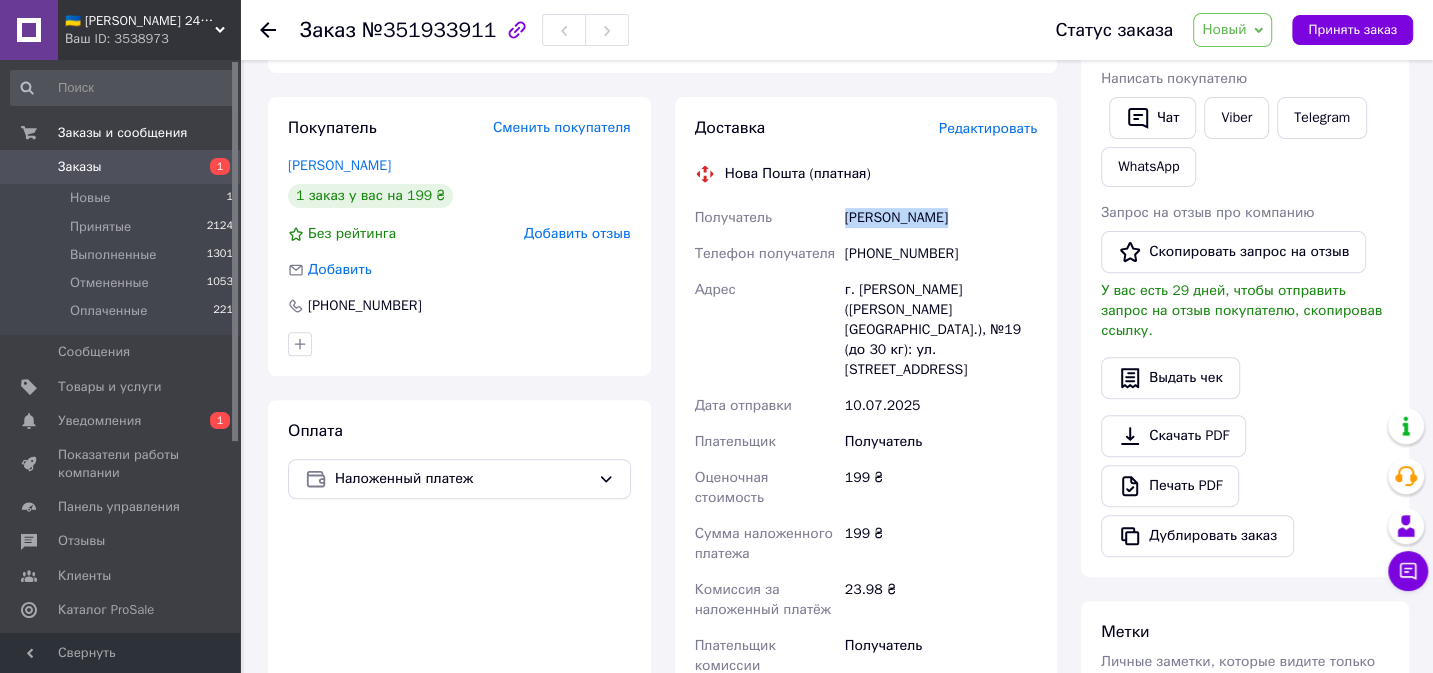 click on "[PERSON_NAME]" at bounding box center [941, 218] 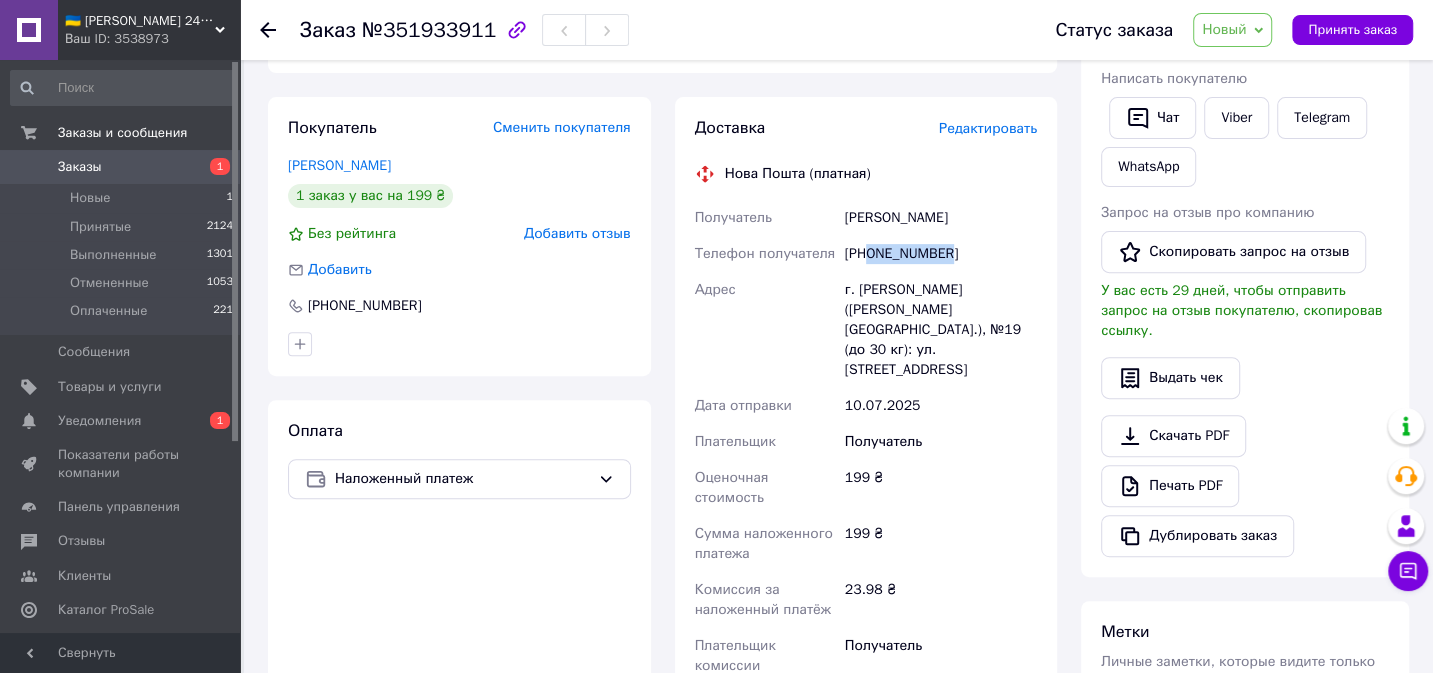 drag, startPoint x: 955, startPoint y: 234, endPoint x: 871, endPoint y: 235, distance: 84.00595 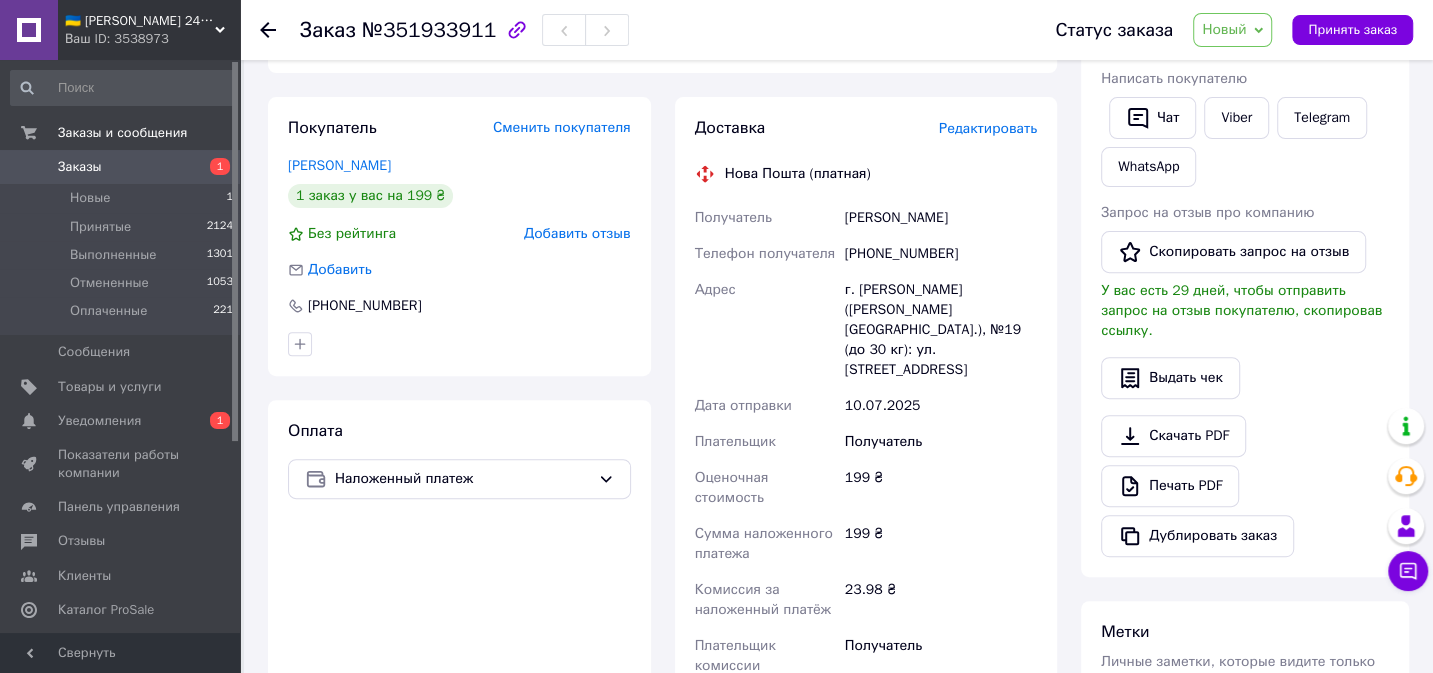 click on "г. [PERSON_NAME] ([PERSON_NAME][GEOGRAPHIC_DATA].), №19 (до 30 кг): ул. [STREET_ADDRESS]" at bounding box center [941, 330] 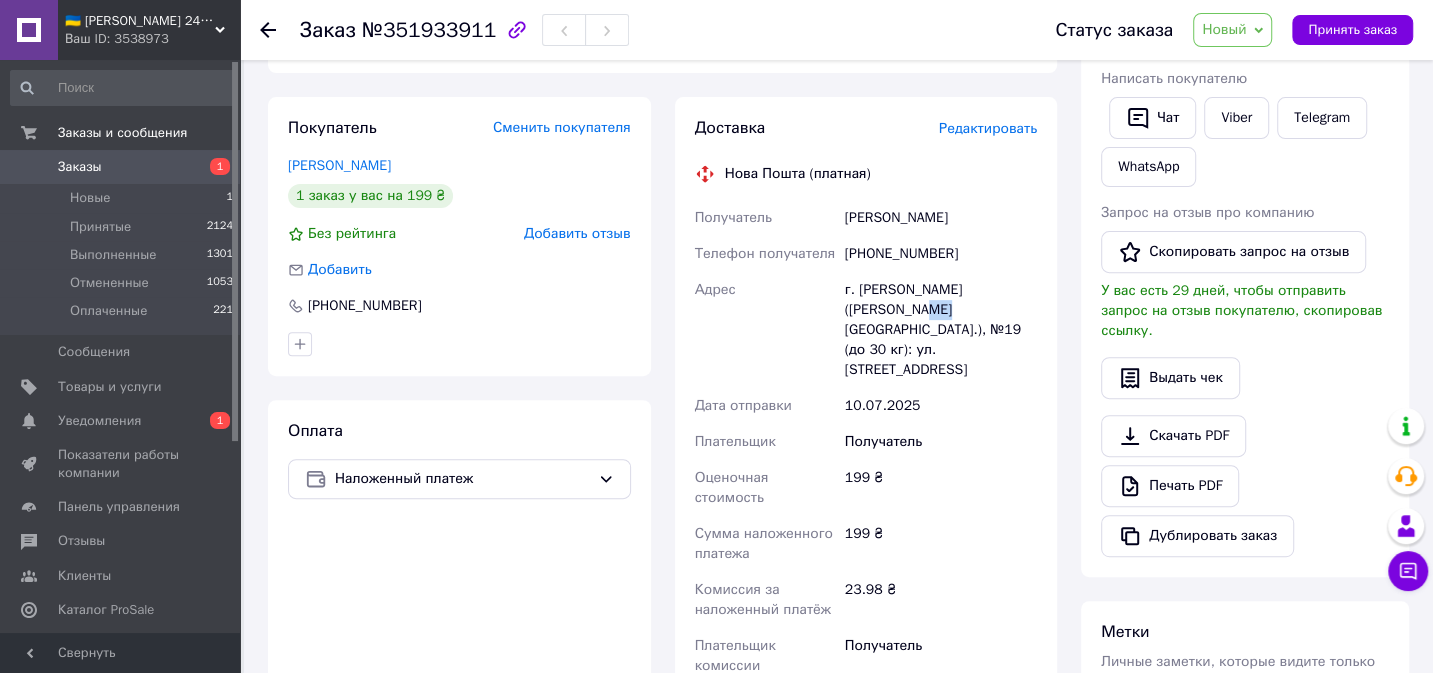 click on "г. [PERSON_NAME] ([PERSON_NAME][GEOGRAPHIC_DATA].), №19 (до 30 кг): ул. [STREET_ADDRESS]" at bounding box center [941, 330] 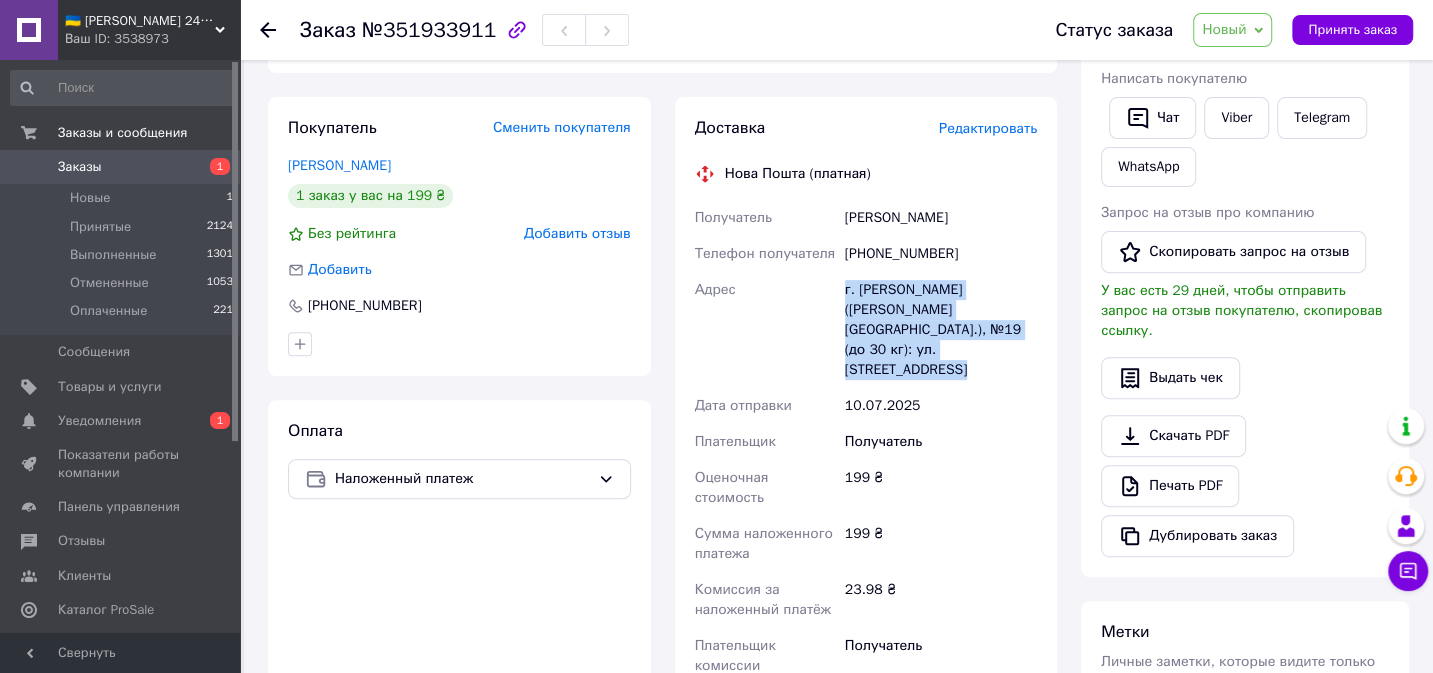 click on "г. [PERSON_NAME] ([PERSON_NAME][GEOGRAPHIC_DATA].), №19 (до 30 кг): ул. [STREET_ADDRESS]" at bounding box center [941, 330] 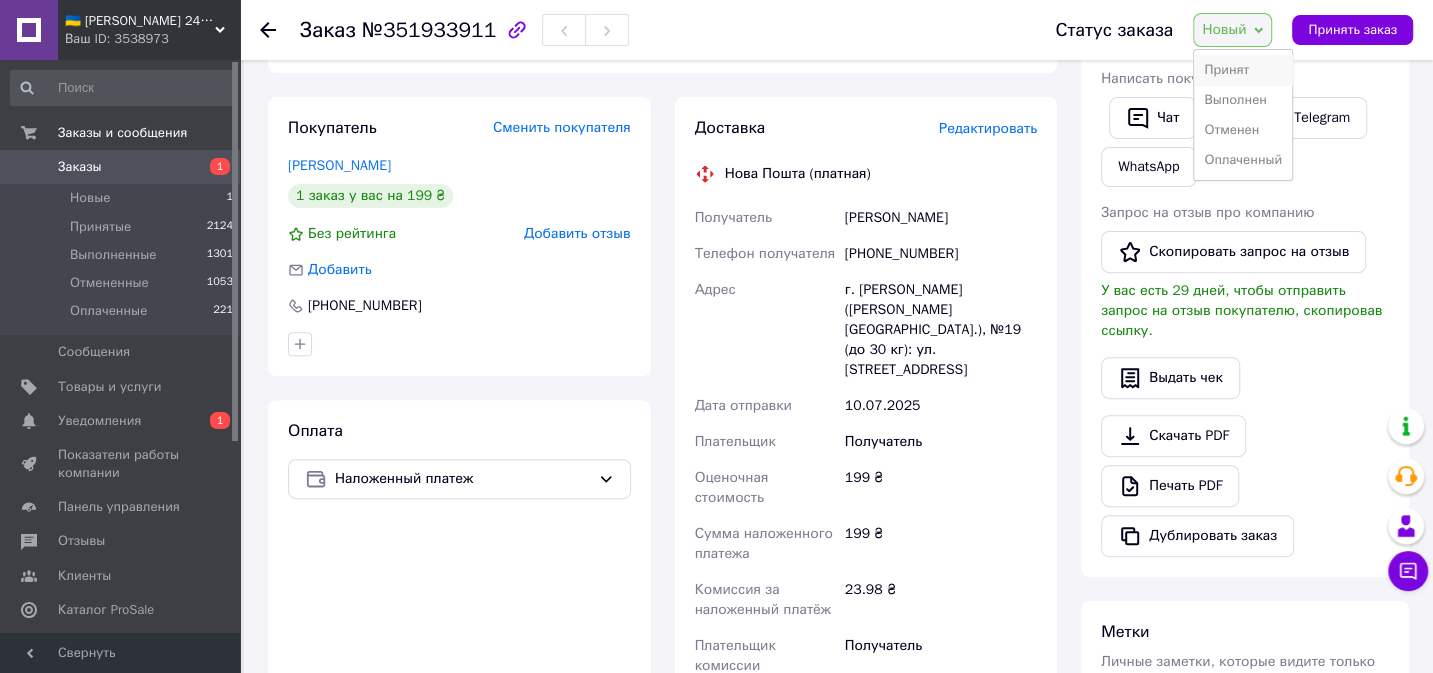 click on "Принят" at bounding box center [1243, 70] 